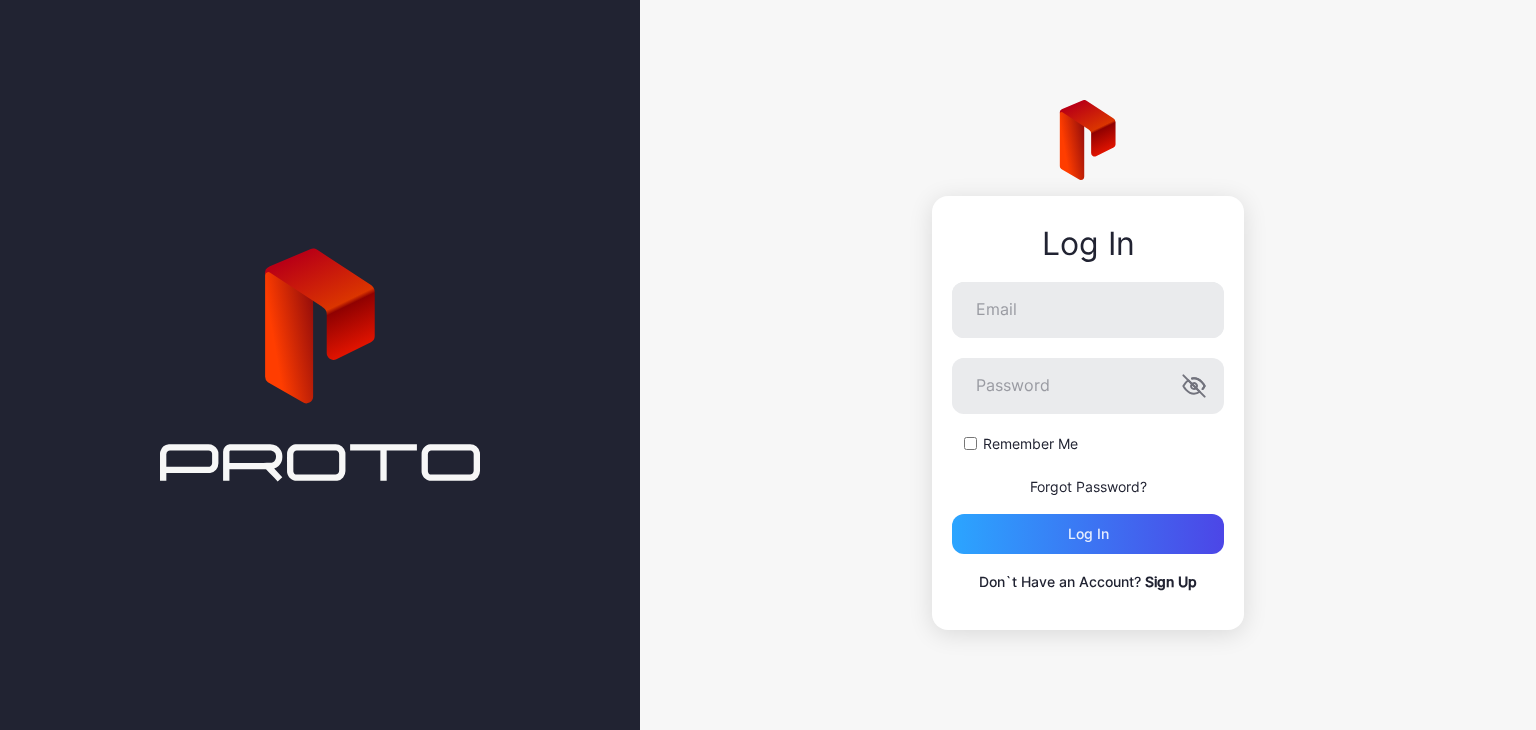 scroll, scrollTop: 0, scrollLeft: 0, axis: both 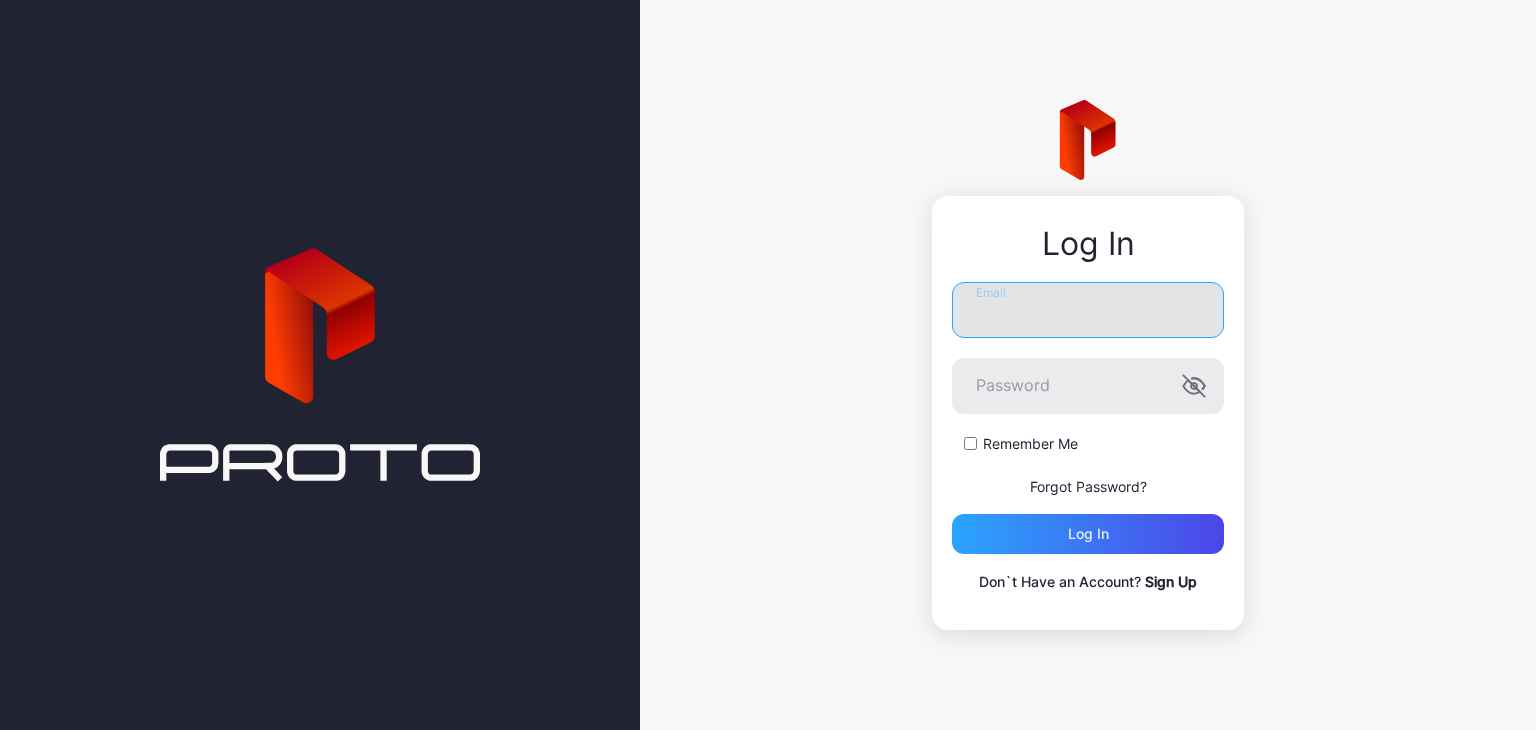 click on "Email" at bounding box center (1088, 310) 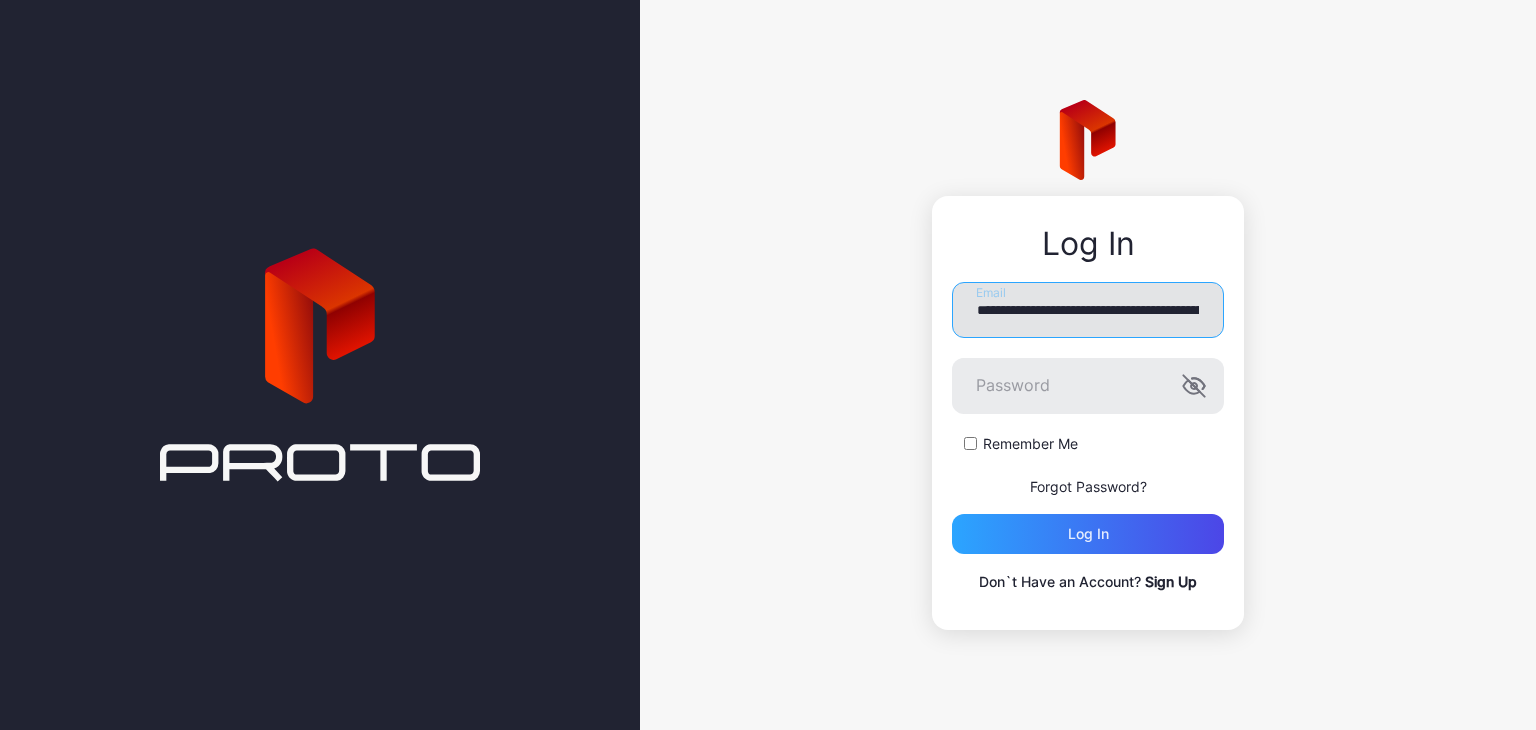 scroll, scrollTop: 0, scrollLeft: 146, axis: horizontal 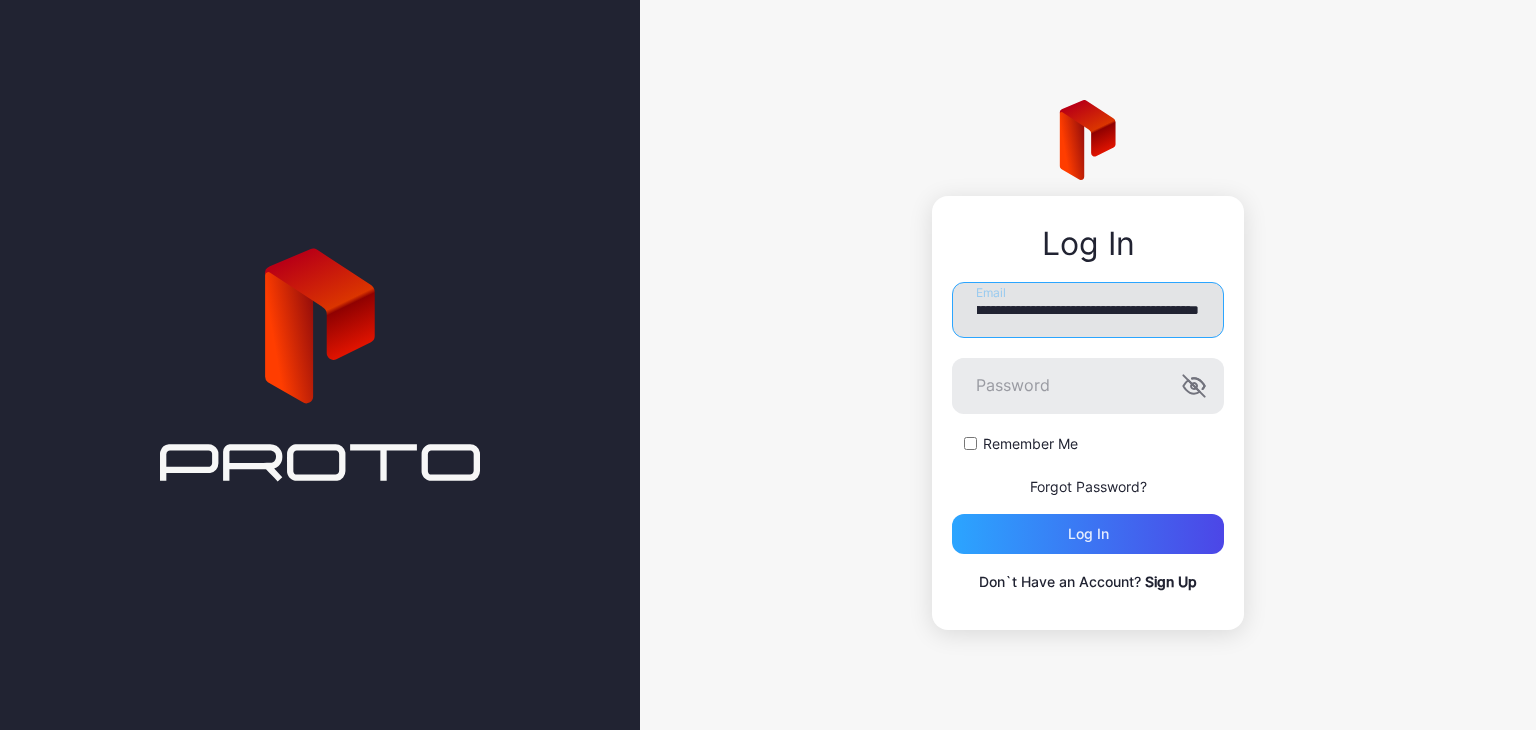type on "**********" 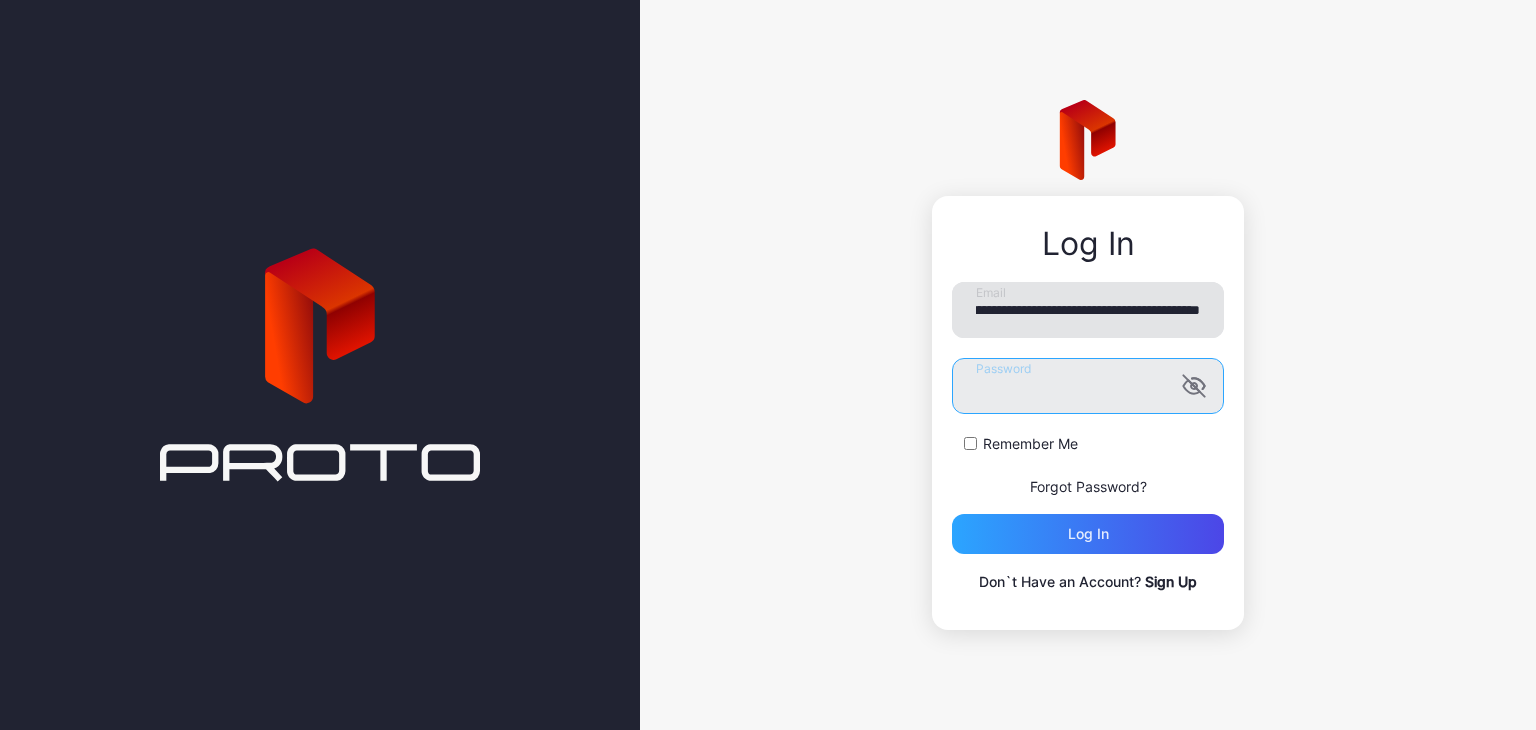 scroll, scrollTop: 0, scrollLeft: 0, axis: both 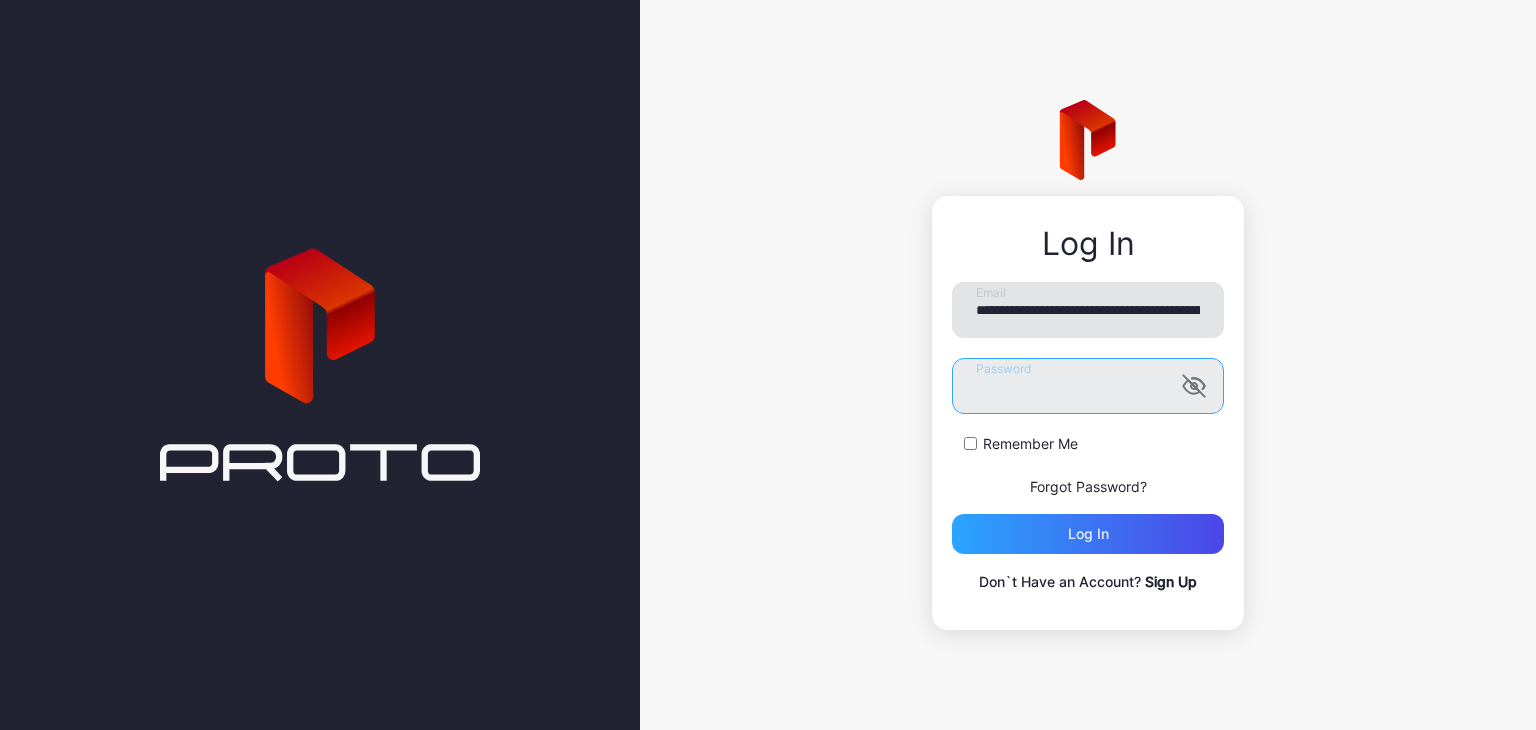 click on "Log in" at bounding box center [1088, 534] 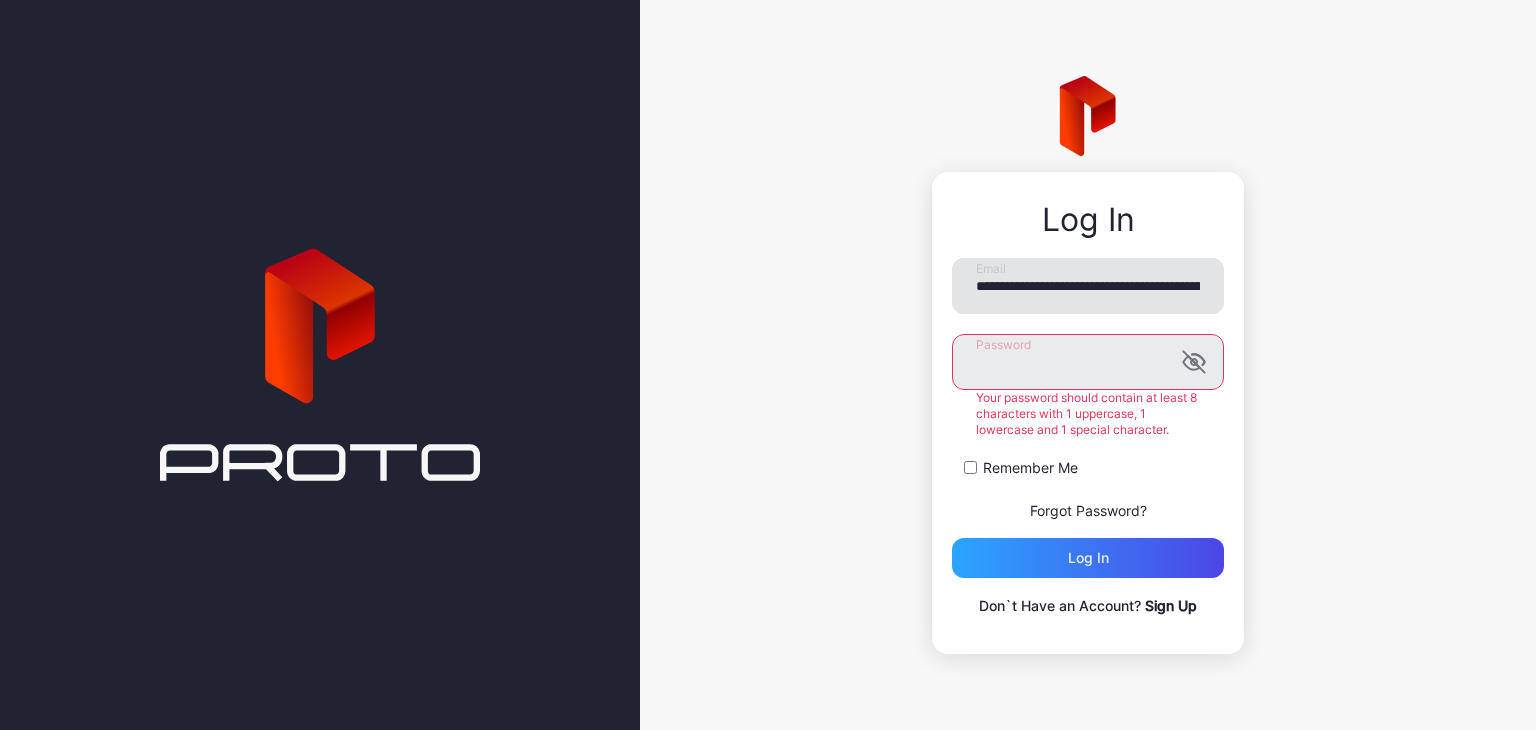 click on "Log in" at bounding box center [1088, 558] 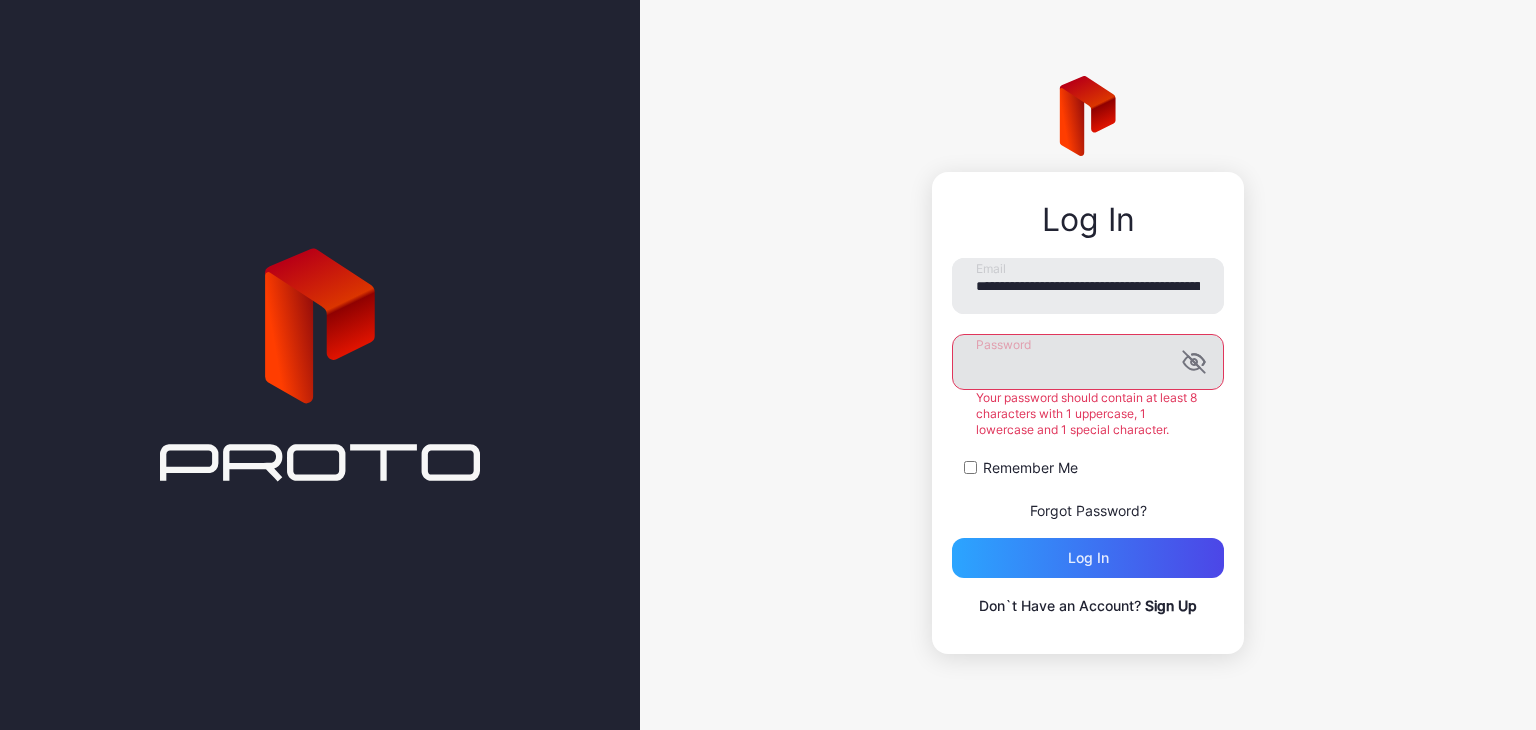 click at bounding box center (1198, 360) 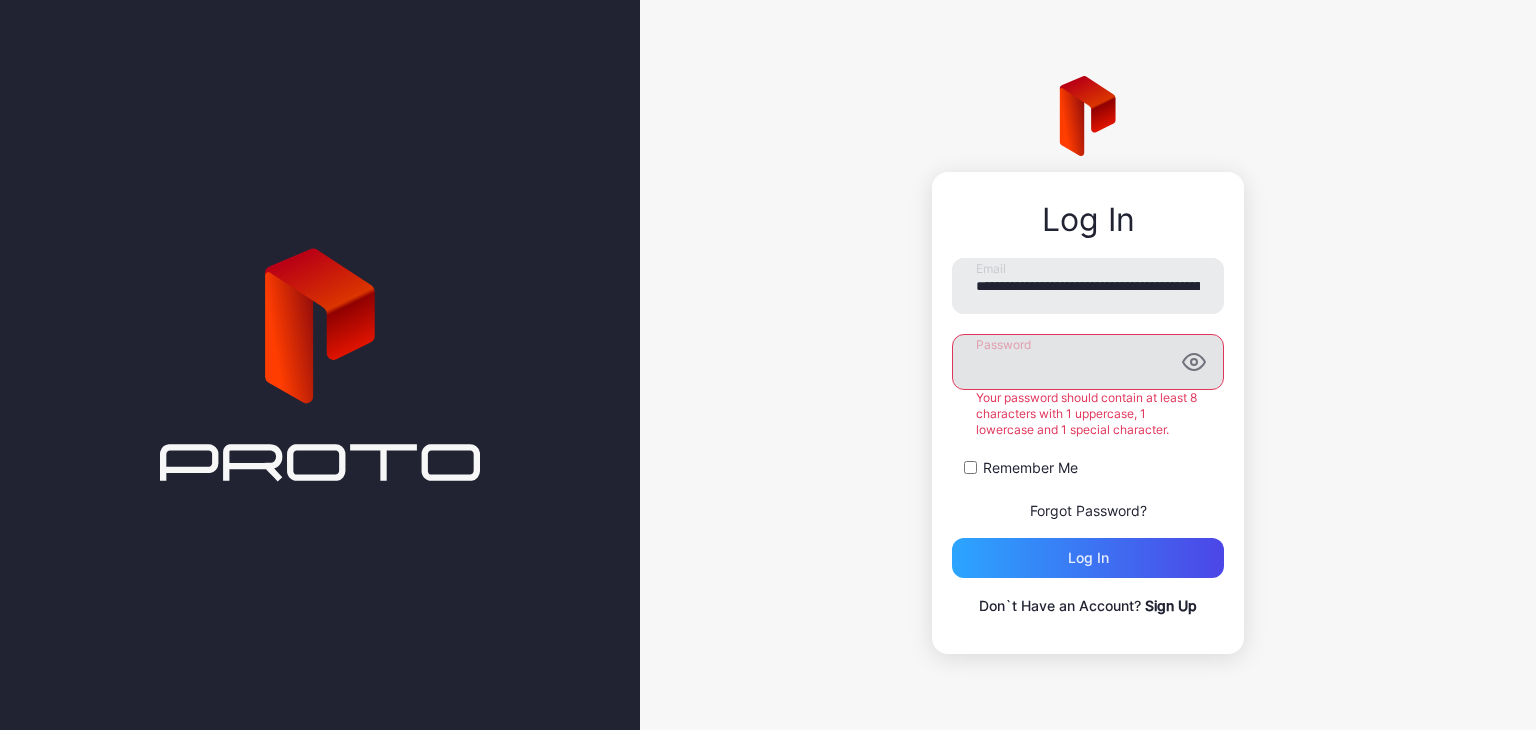 click on "**********" at bounding box center (1088, 365) 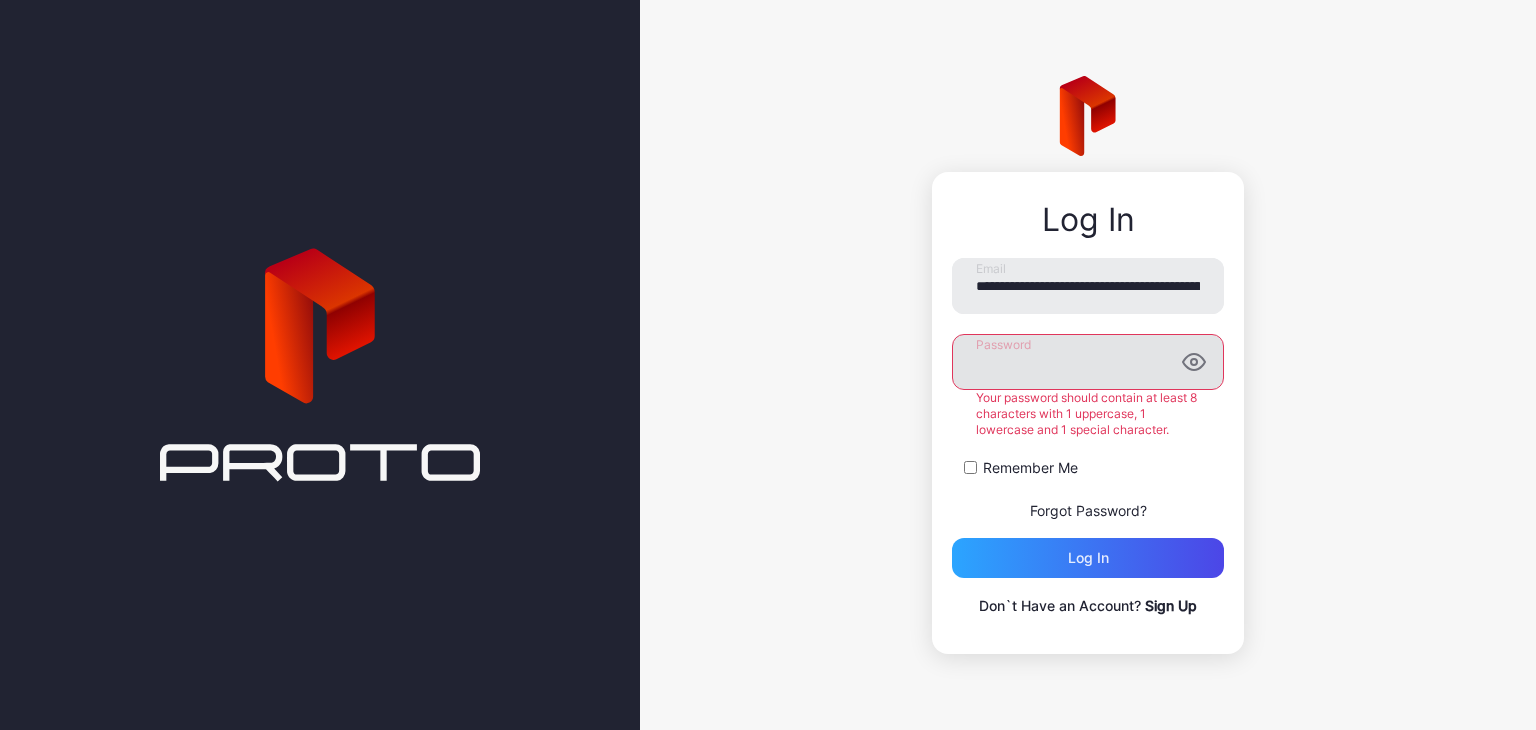 click on "Log in" at bounding box center (1088, 558) 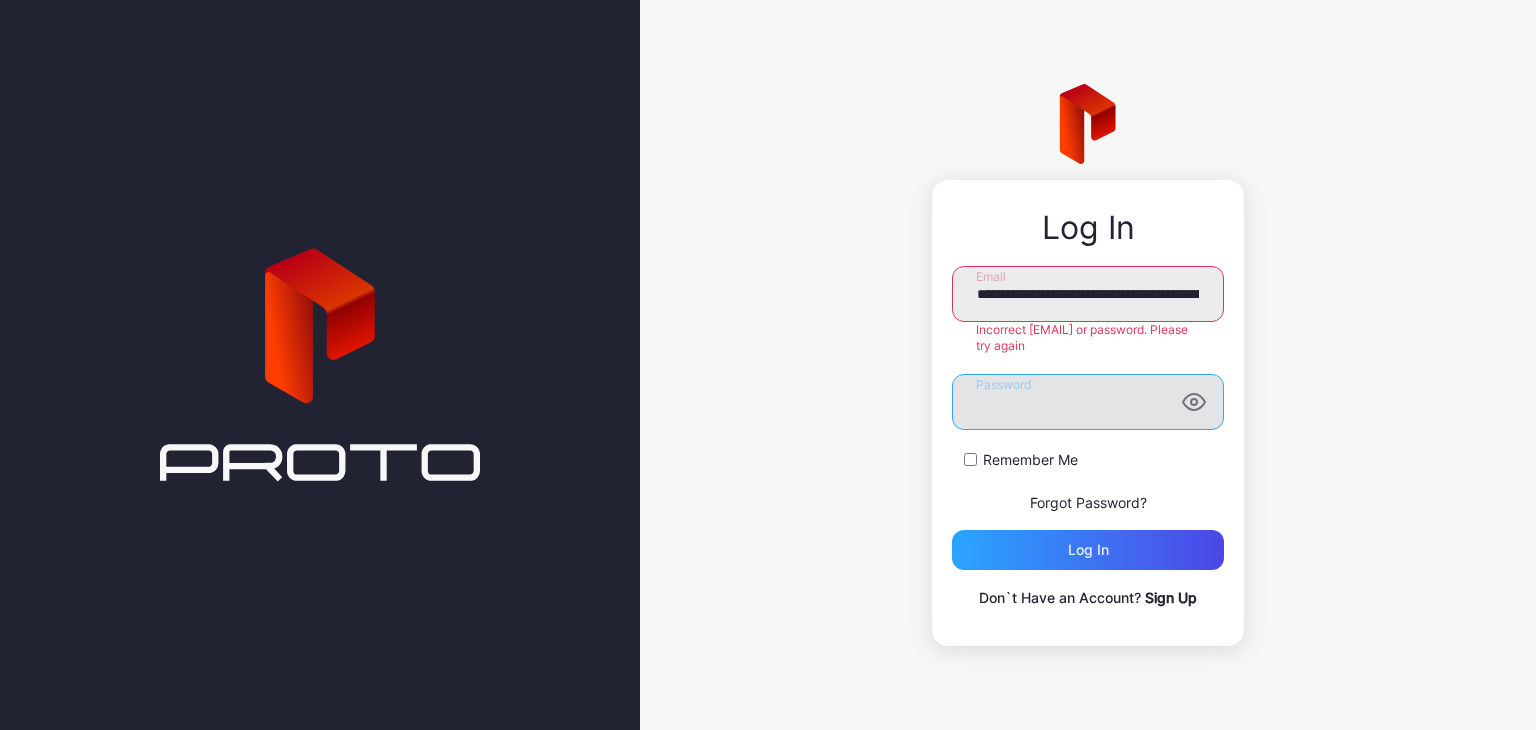 click on "Log in" at bounding box center (1088, 550) 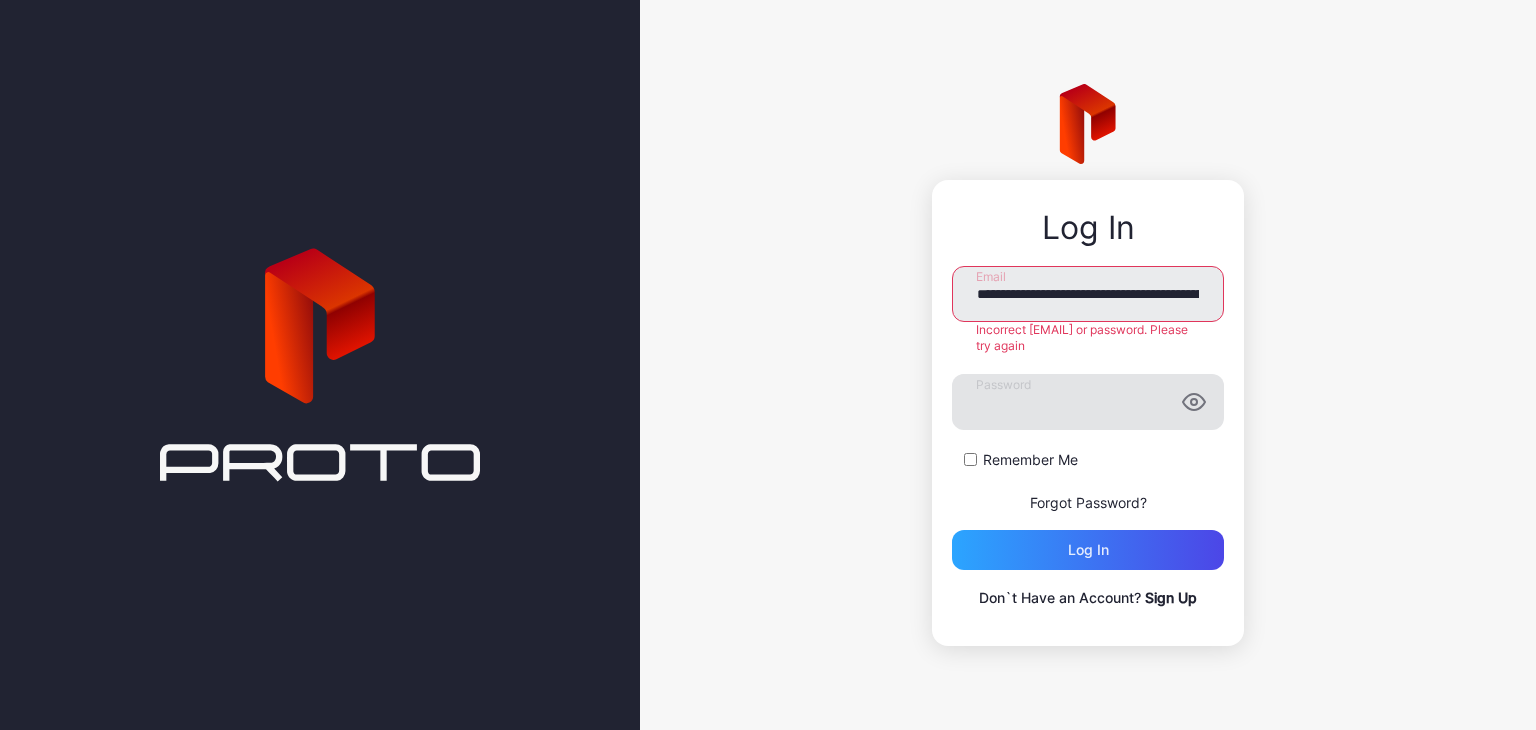 click on "Forgot Password?" at bounding box center (1088, 502) 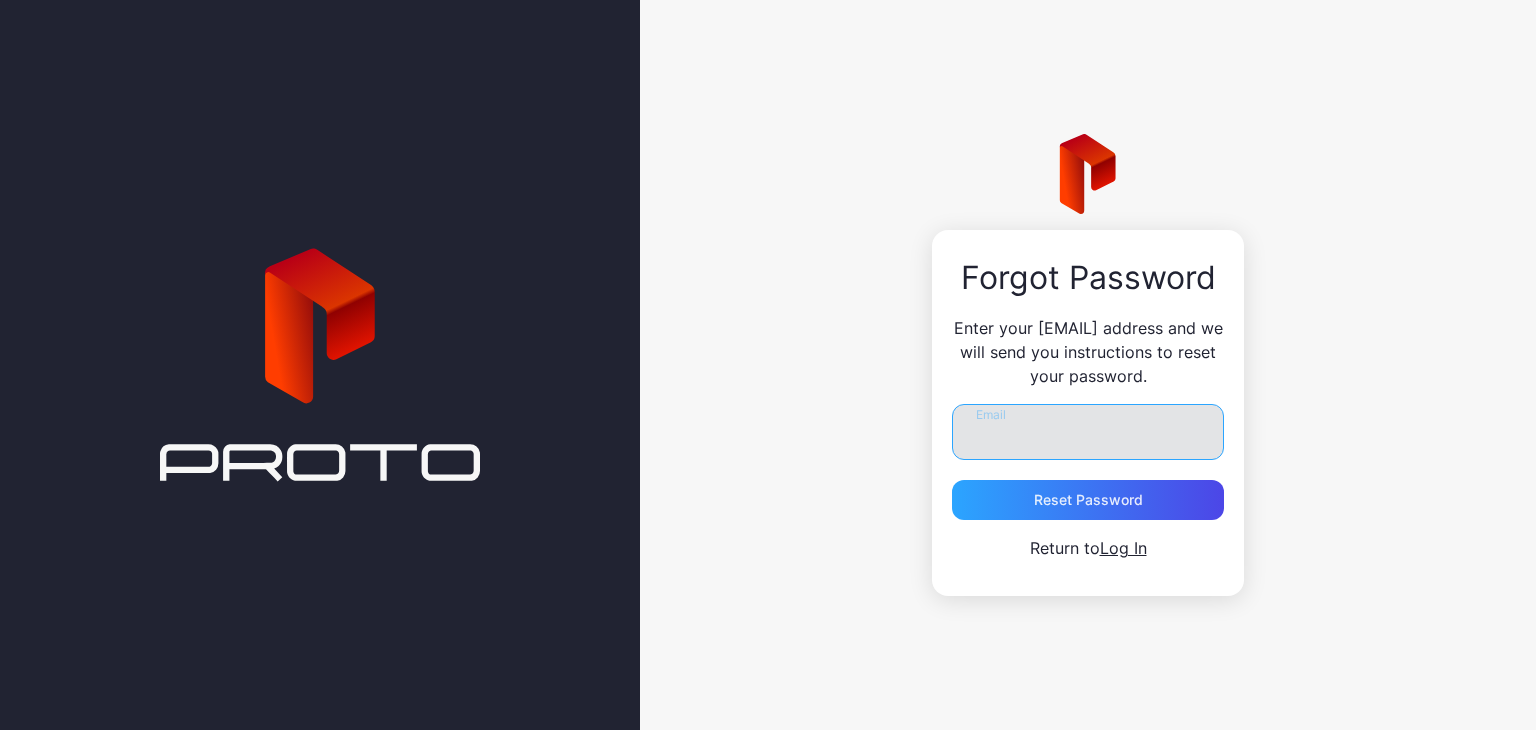 click on "Email" at bounding box center (1088, 432) 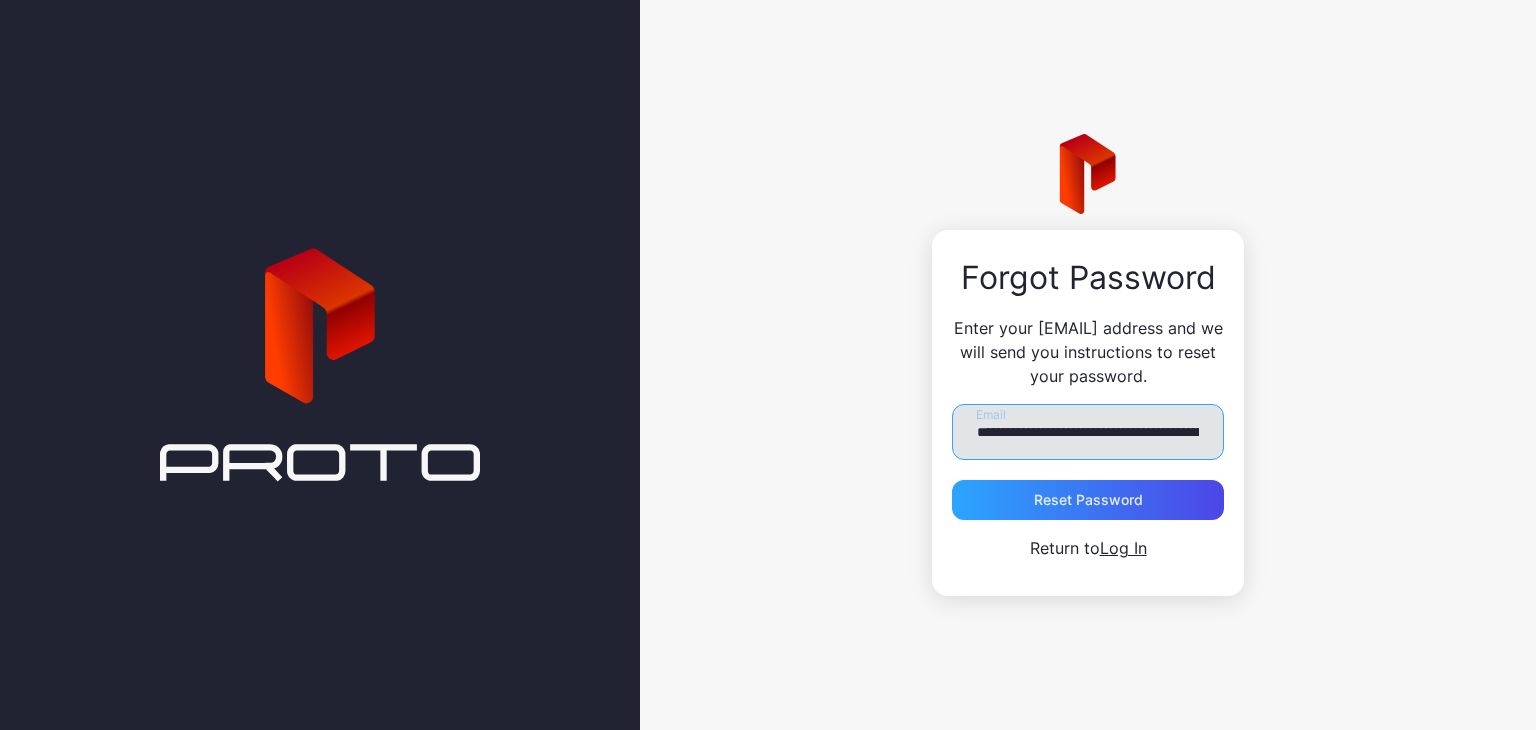 scroll, scrollTop: 0, scrollLeft: 146, axis: horizontal 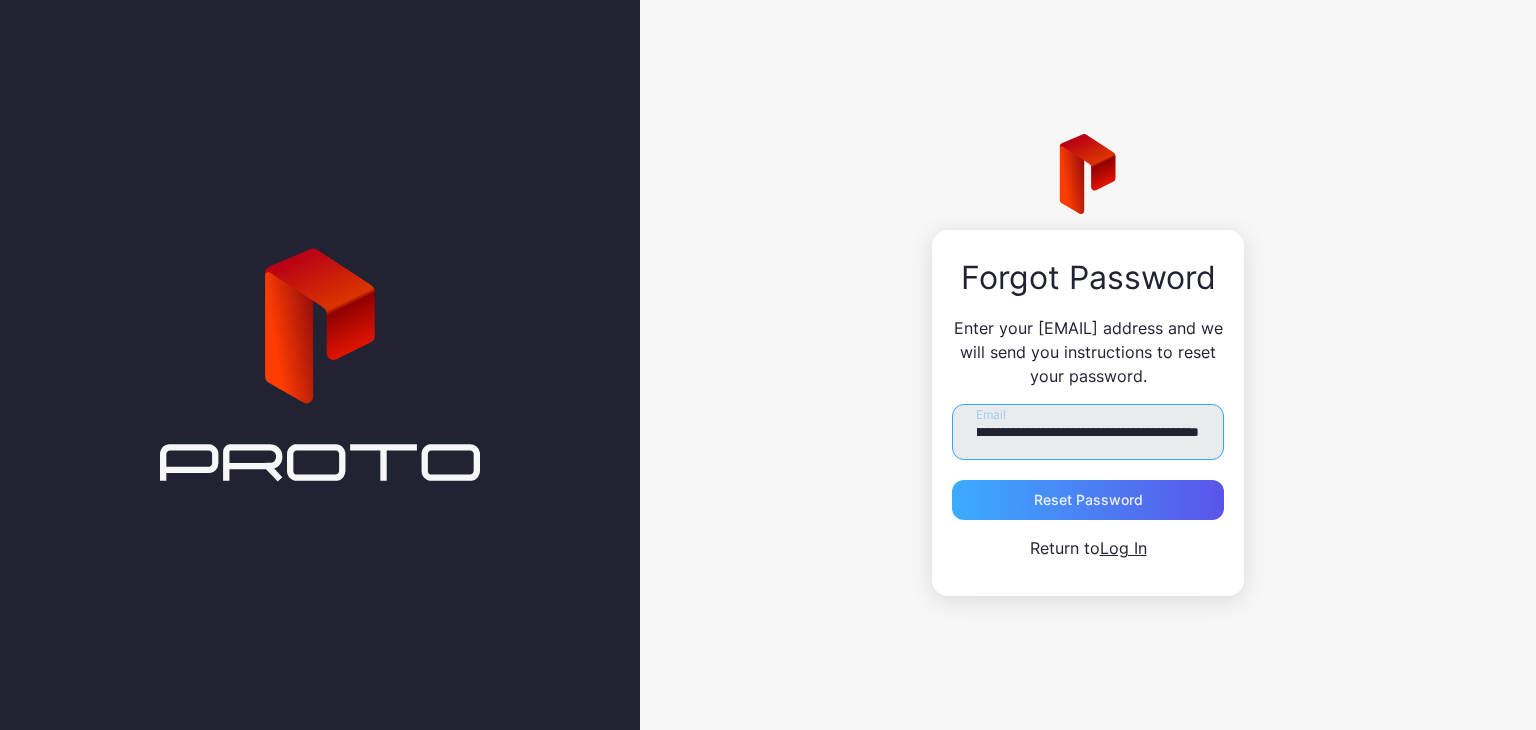 type on "**********" 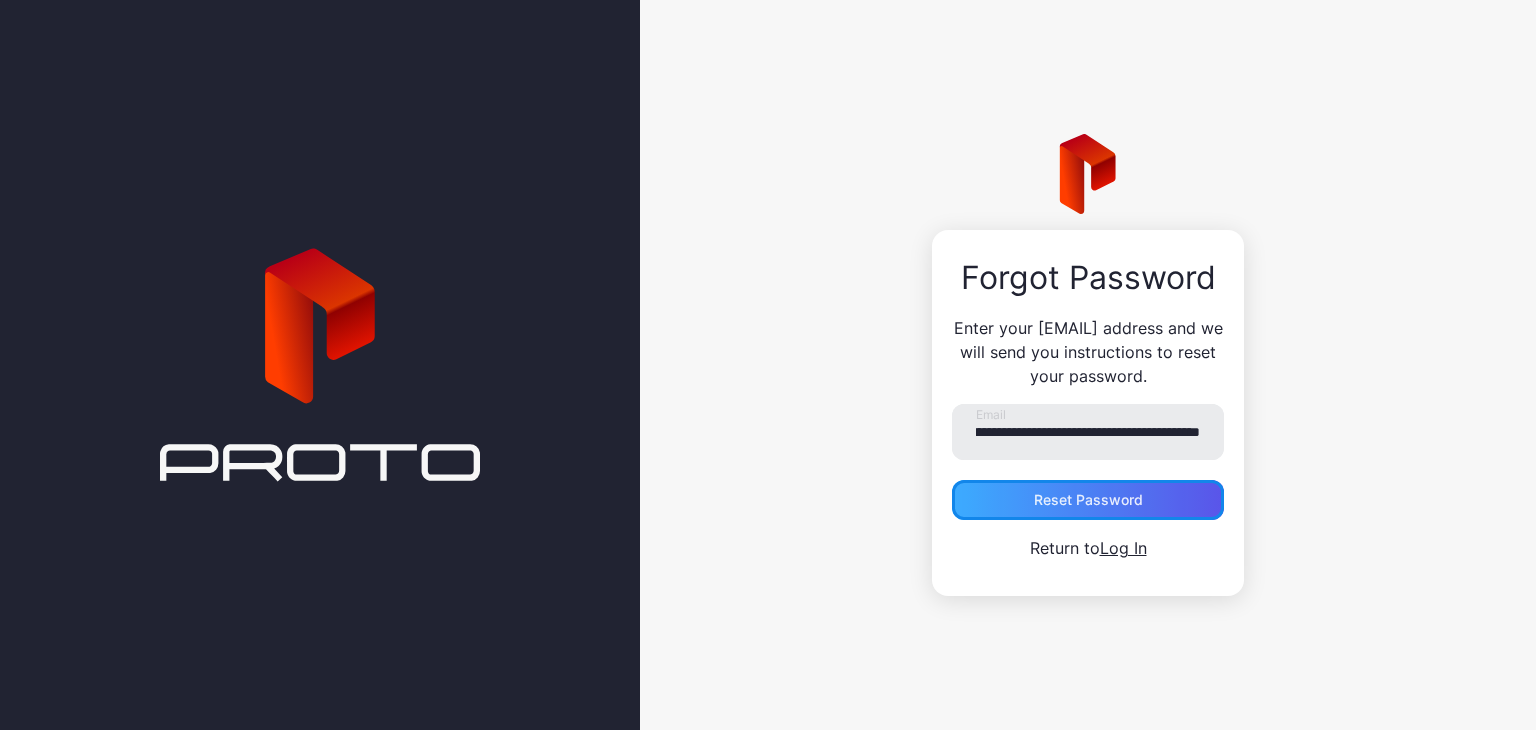 click on "Reset Password" at bounding box center (1088, 500) 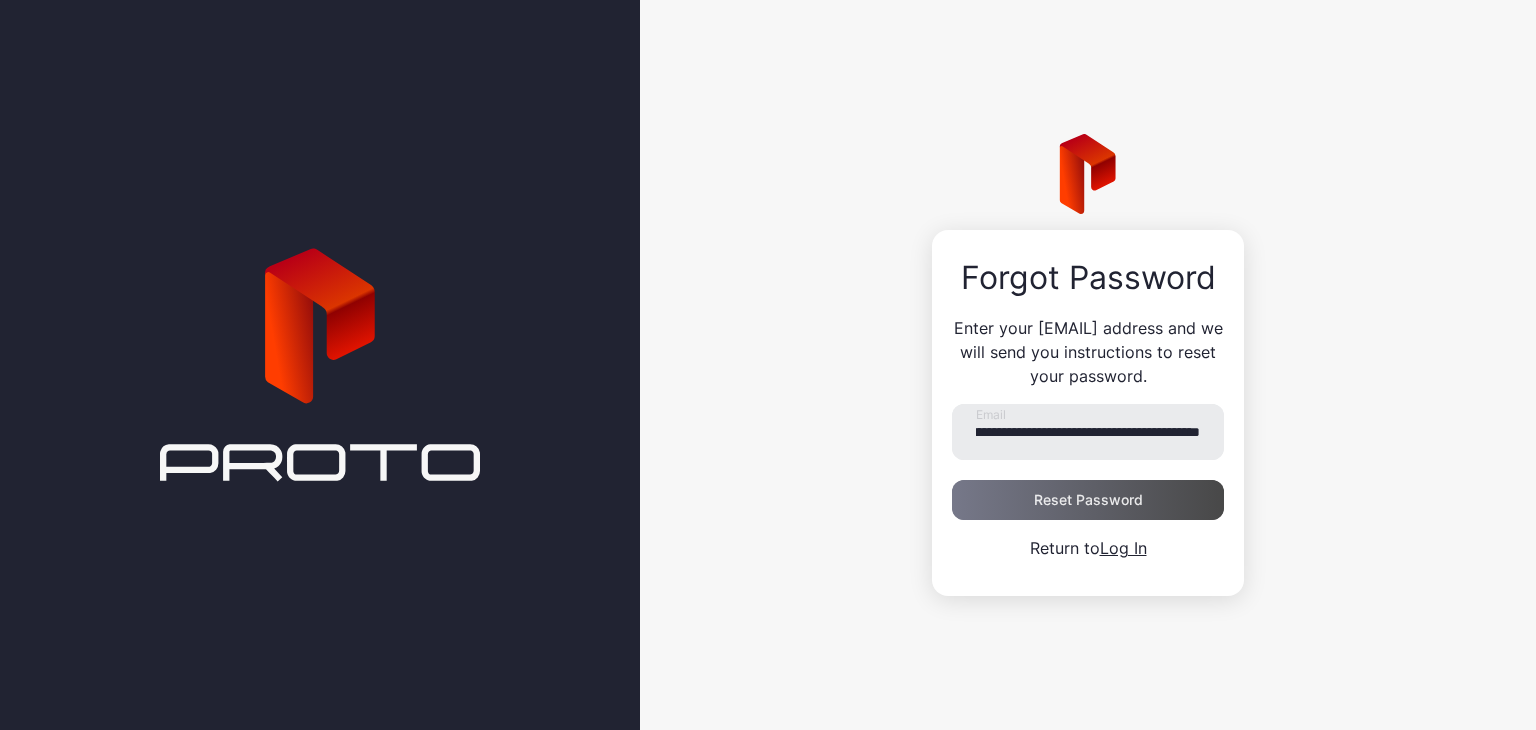 scroll, scrollTop: 0, scrollLeft: 0, axis: both 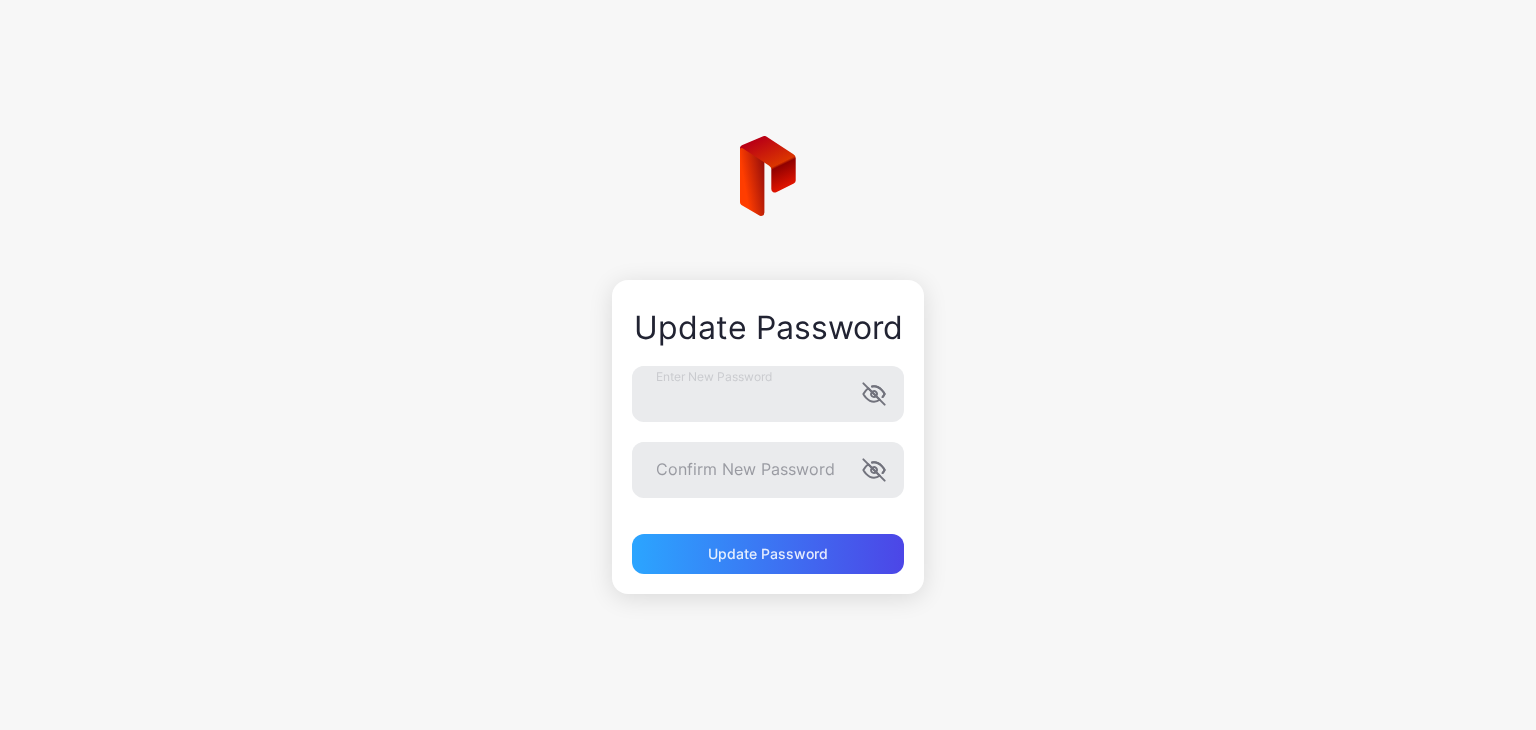 type 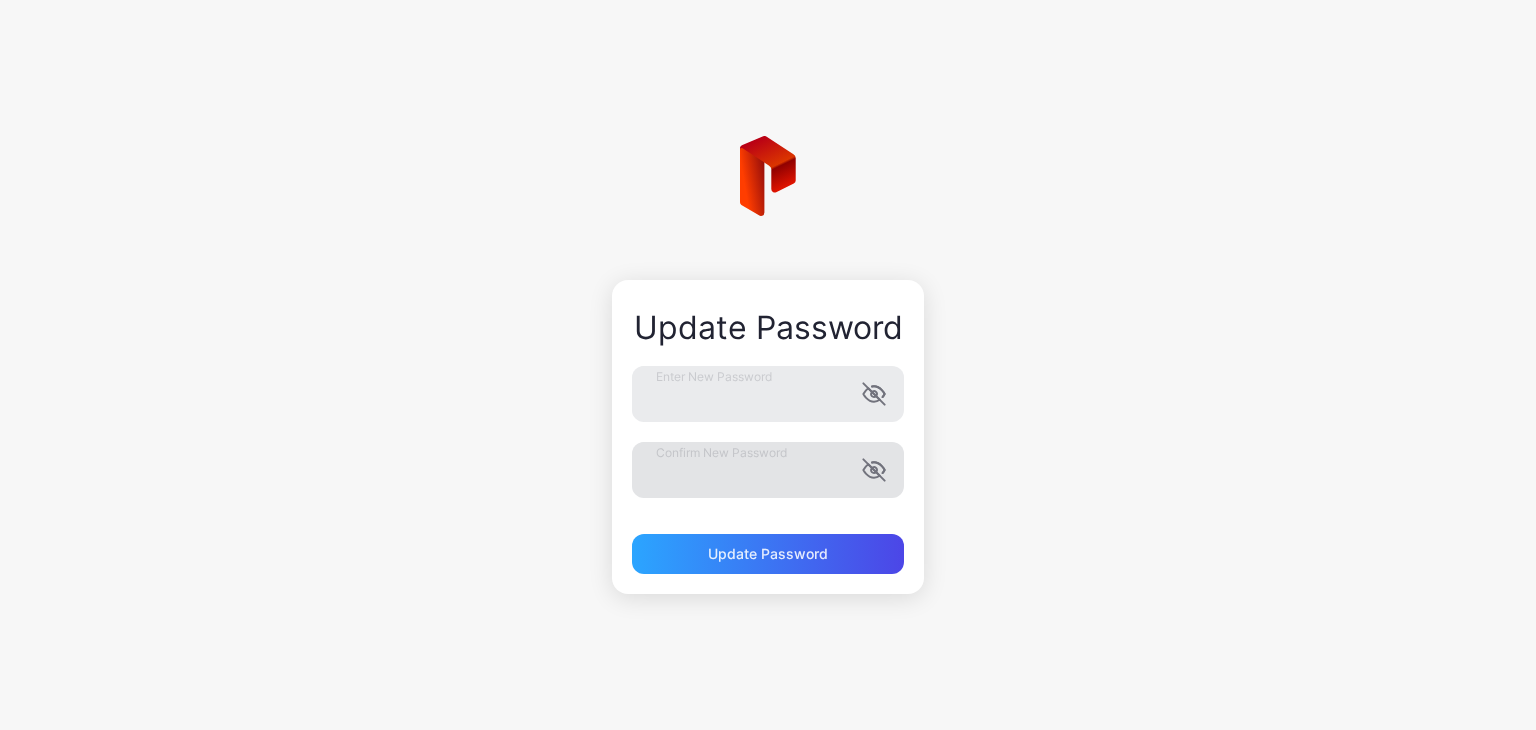 click at bounding box center [874, 394] 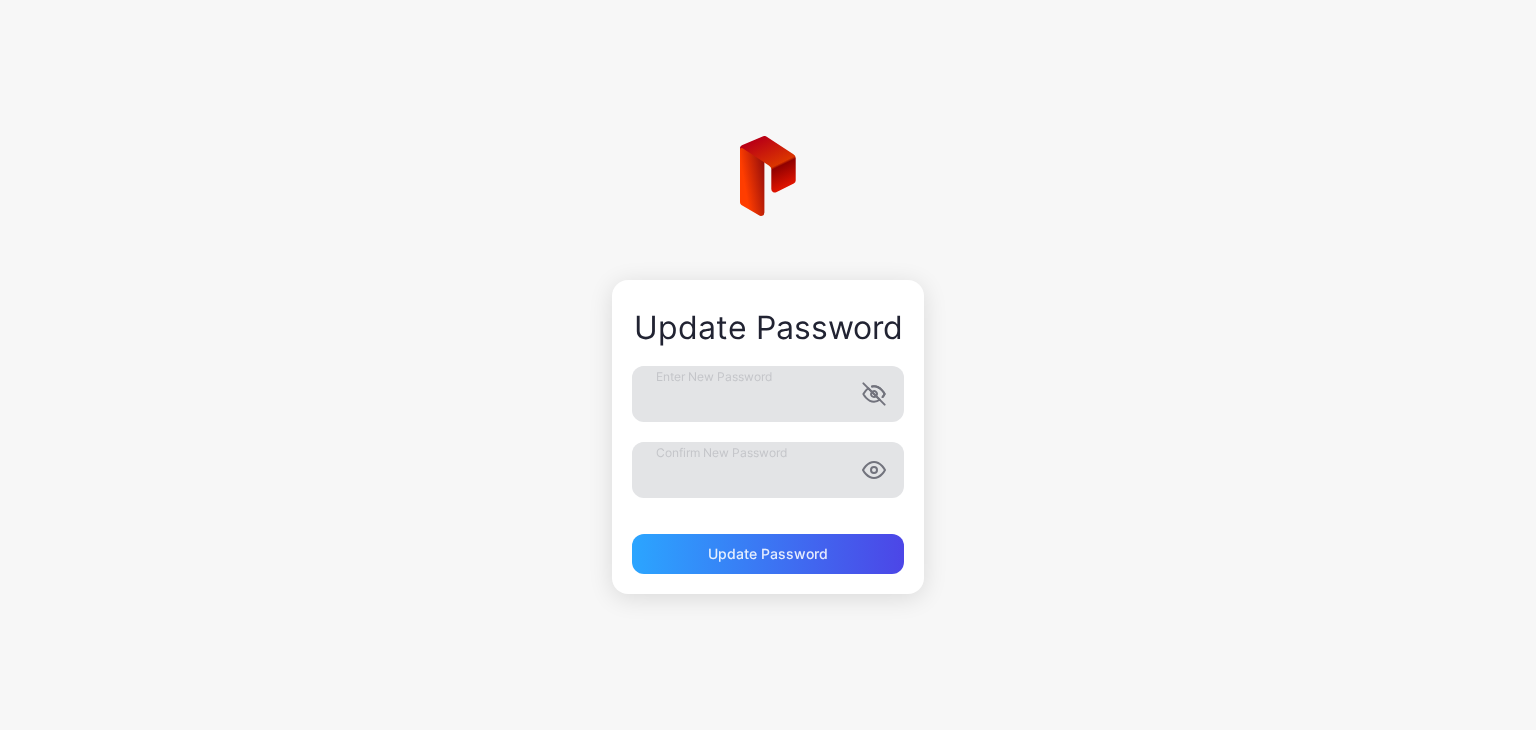 click at bounding box center (874, 394) 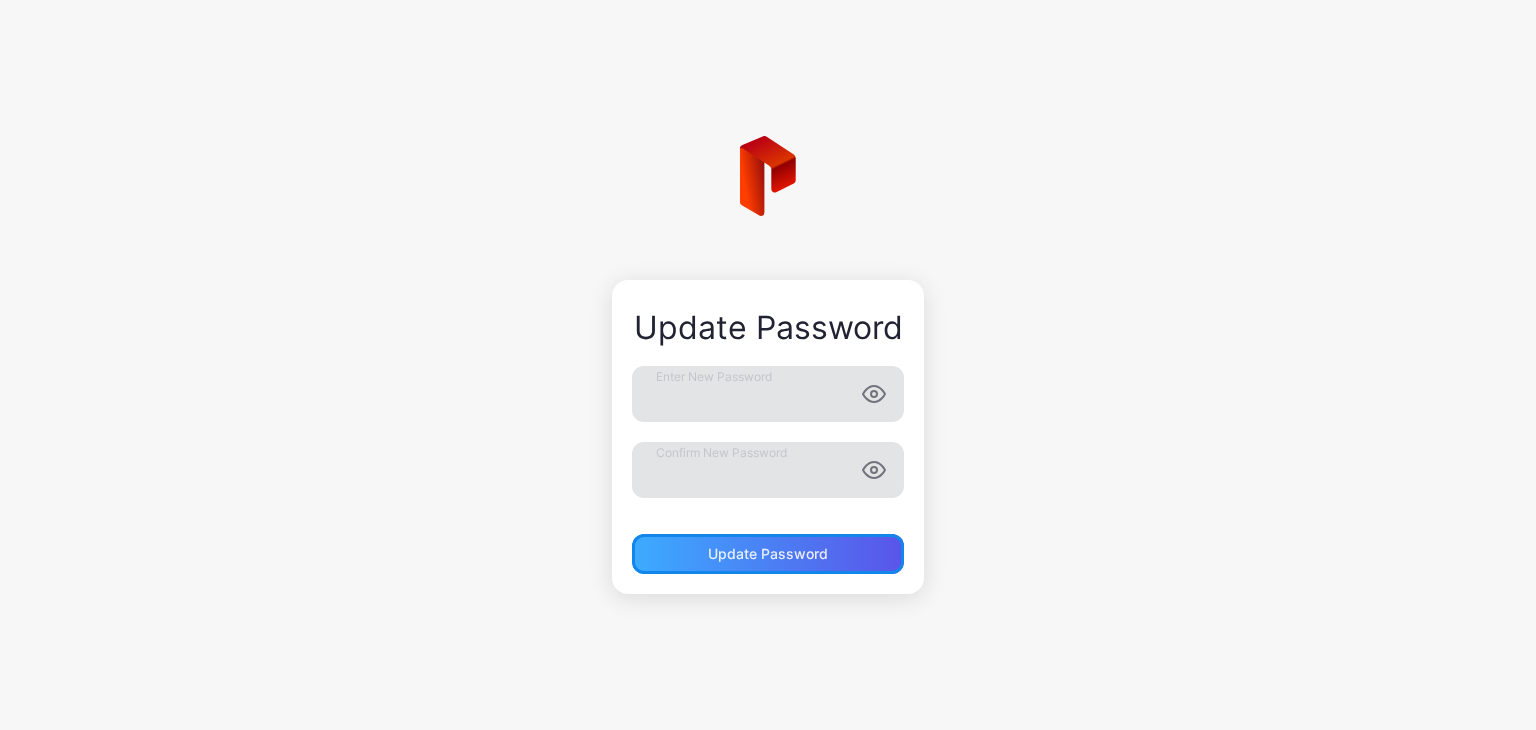 click on "Update Password" at bounding box center (768, 554) 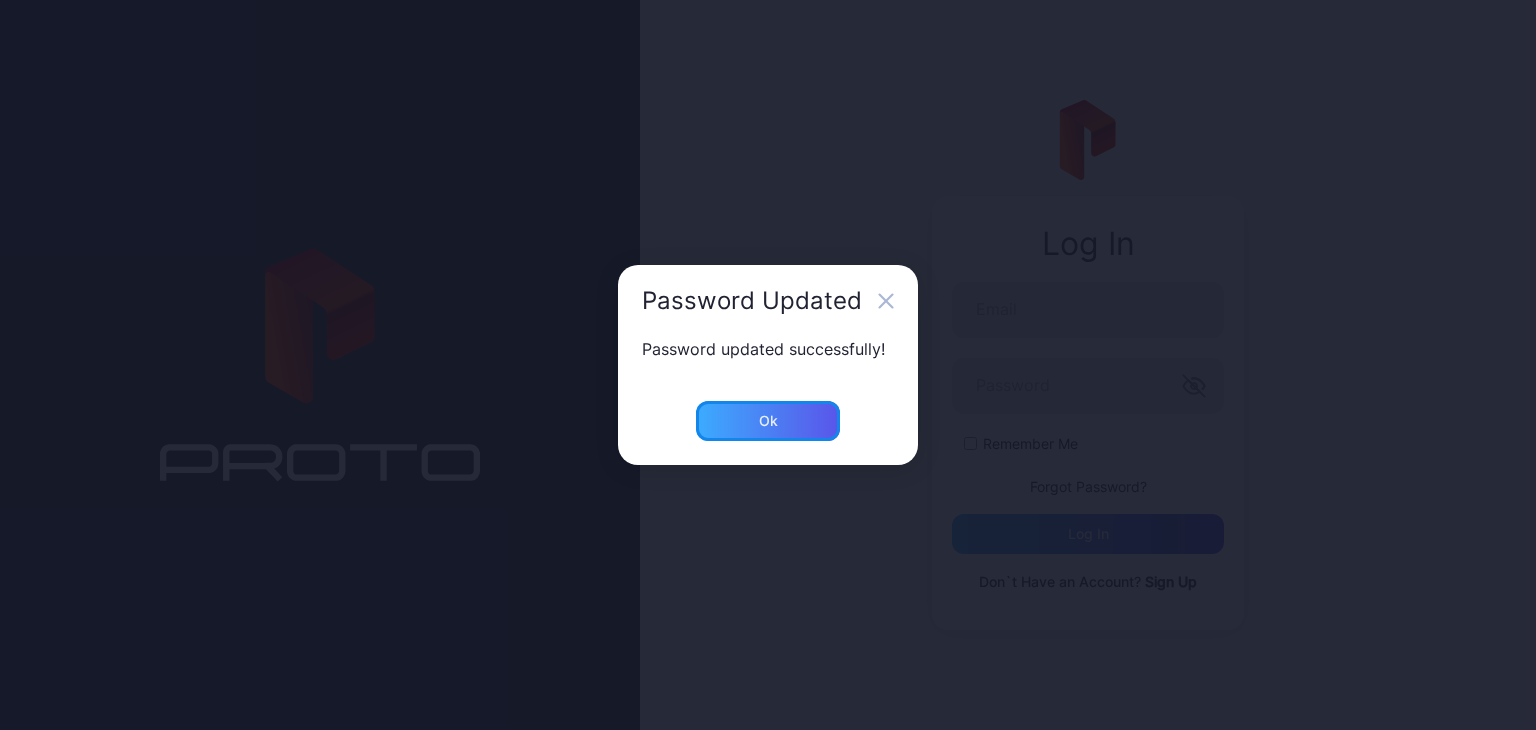 click on "Ok" at bounding box center (768, 421) 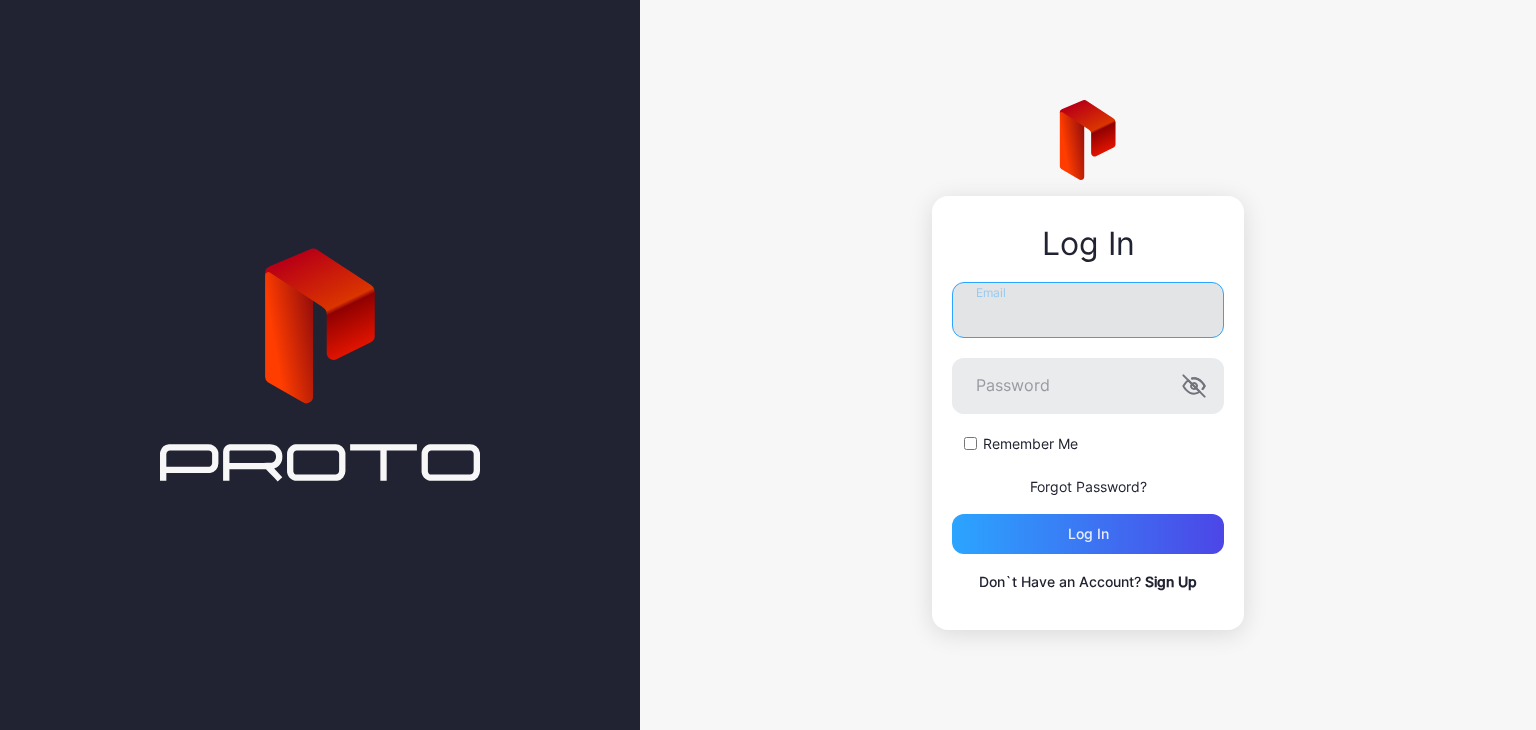 click on "Email" at bounding box center (1088, 310) 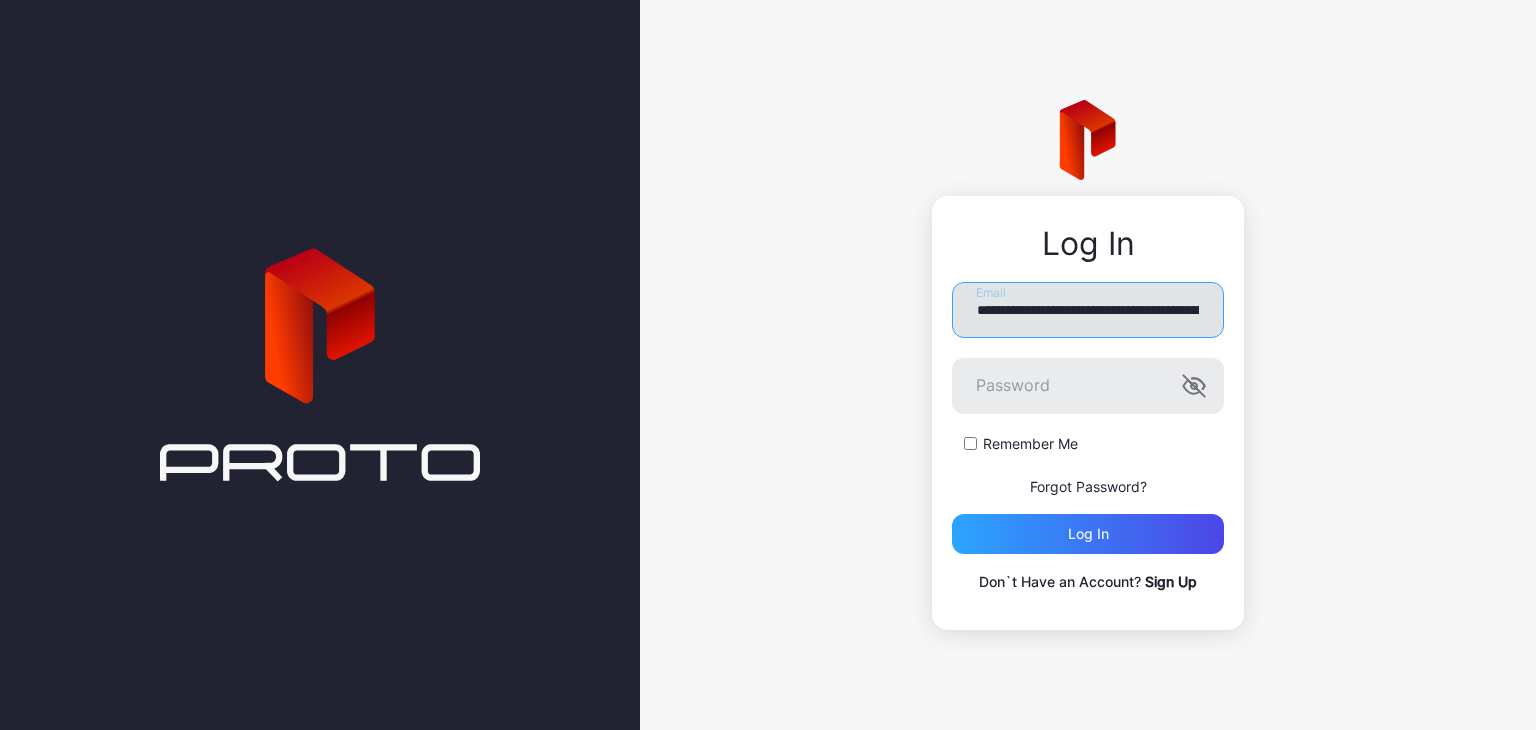 scroll, scrollTop: 0, scrollLeft: 146, axis: horizontal 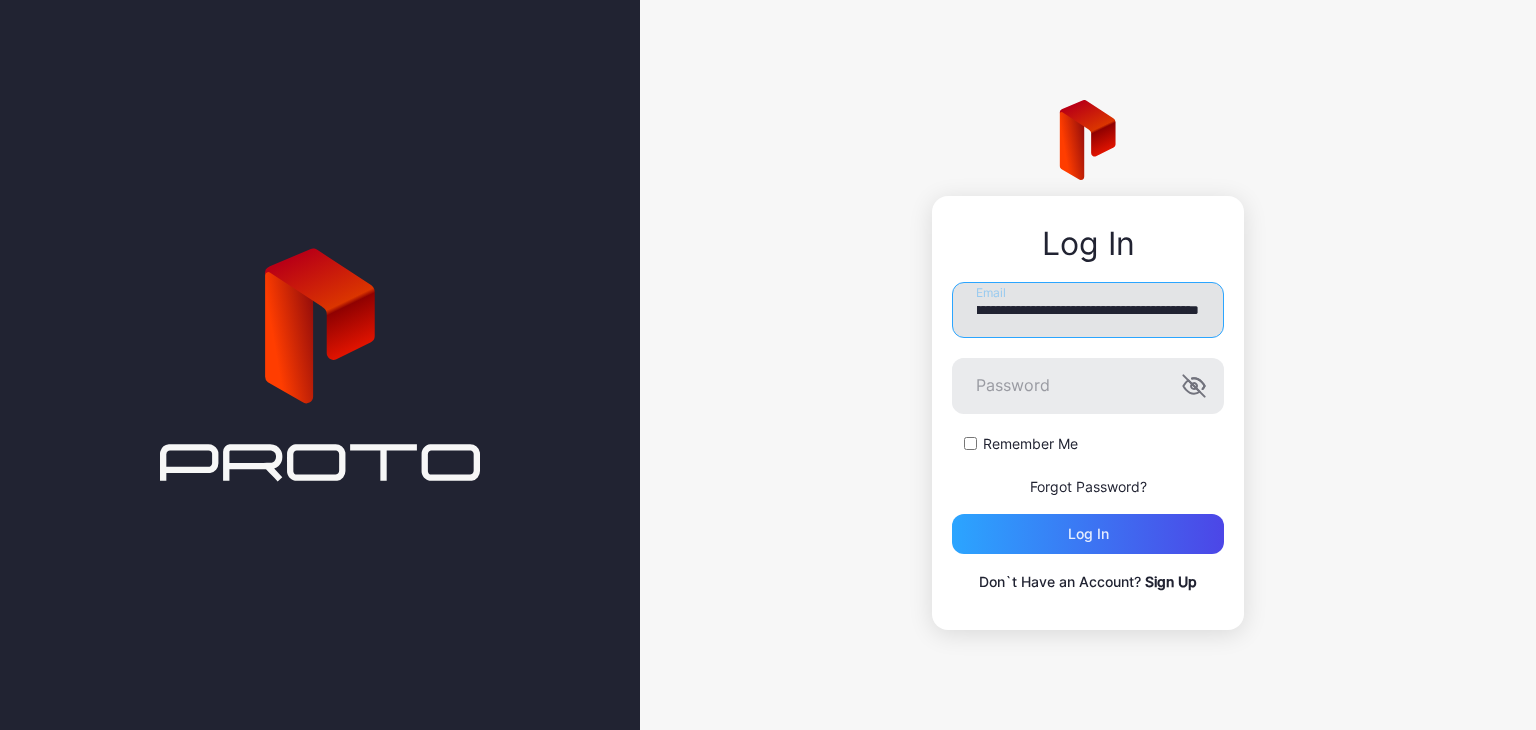 type on "**********" 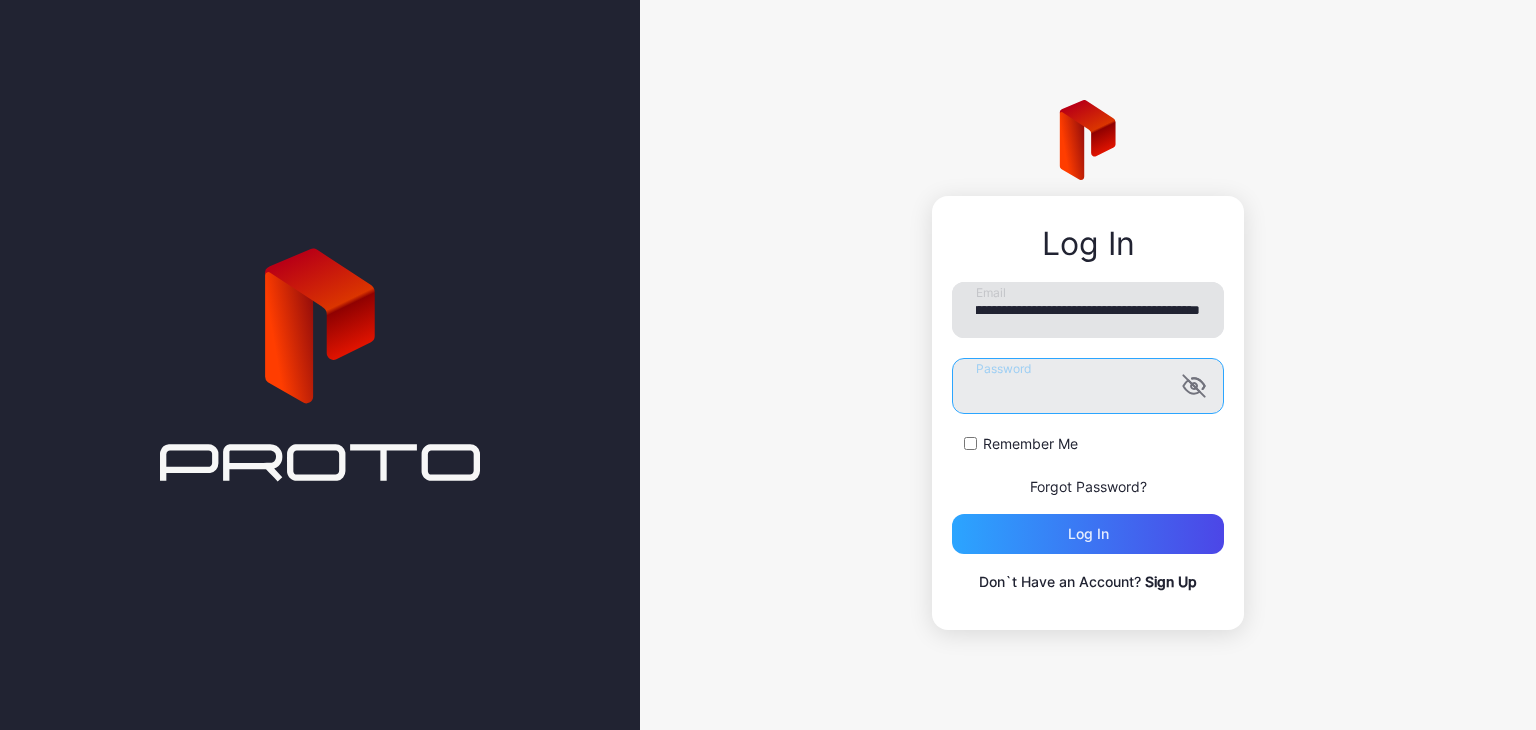 scroll, scrollTop: 0, scrollLeft: 0, axis: both 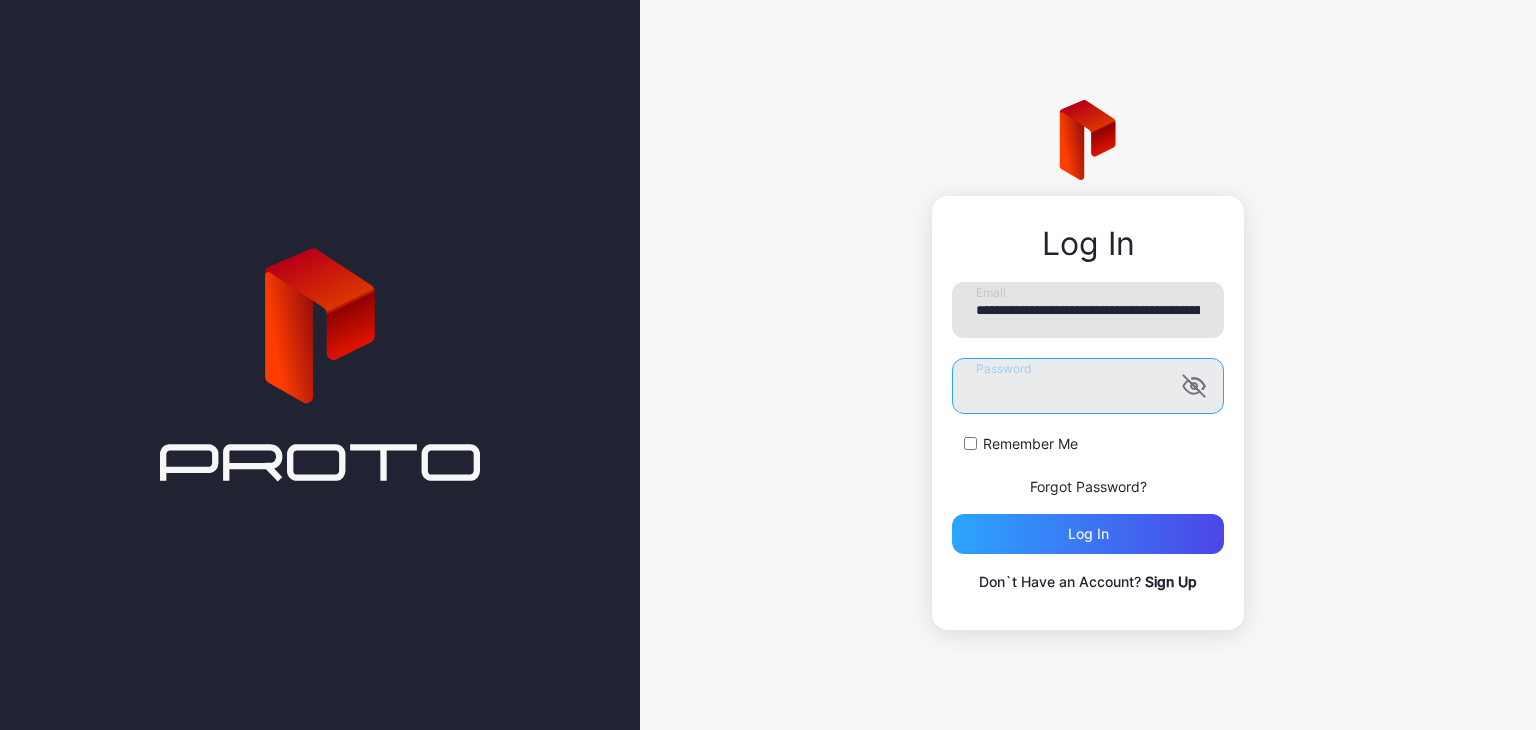 click on "Log in" at bounding box center (1088, 534) 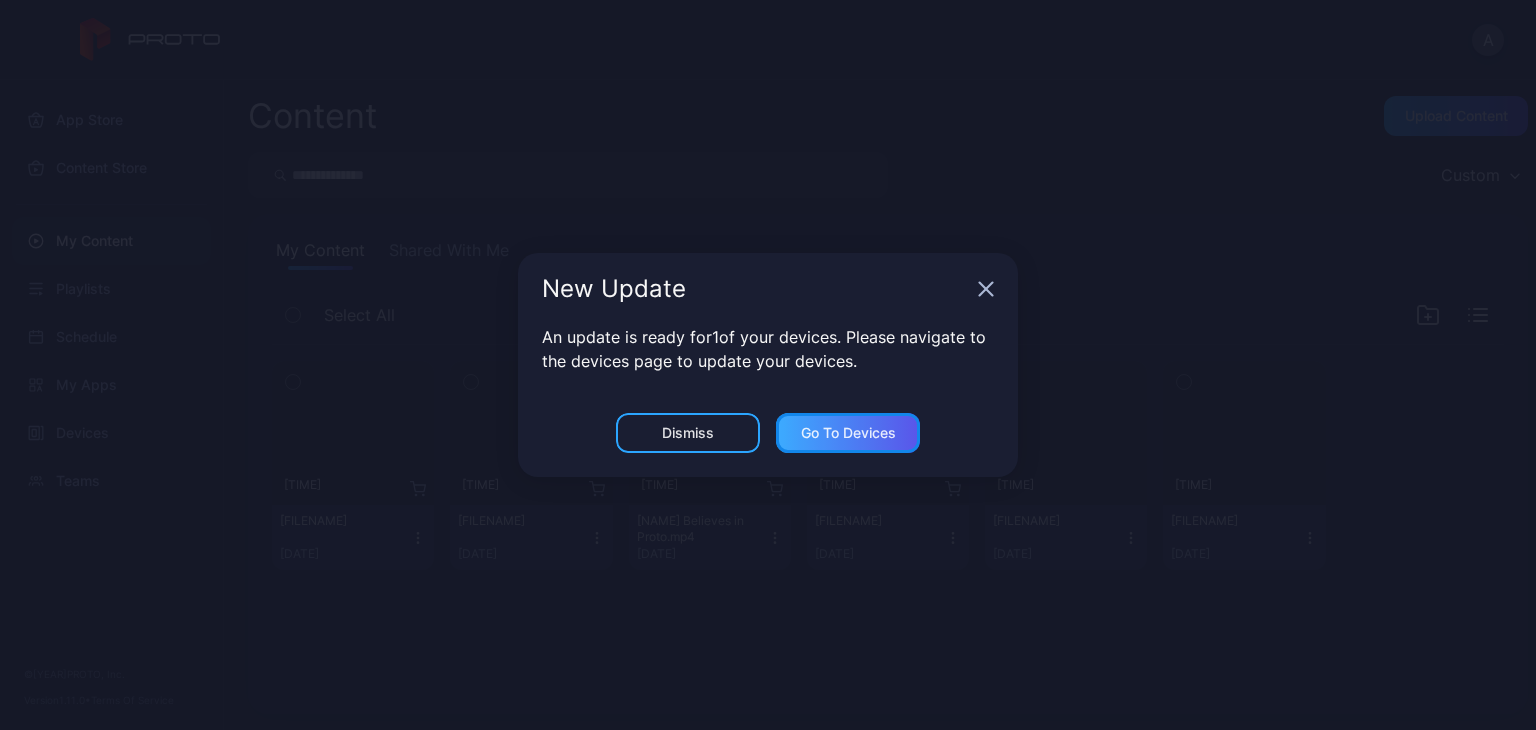 click on "Go to devices" at bounding box center [688, 433] 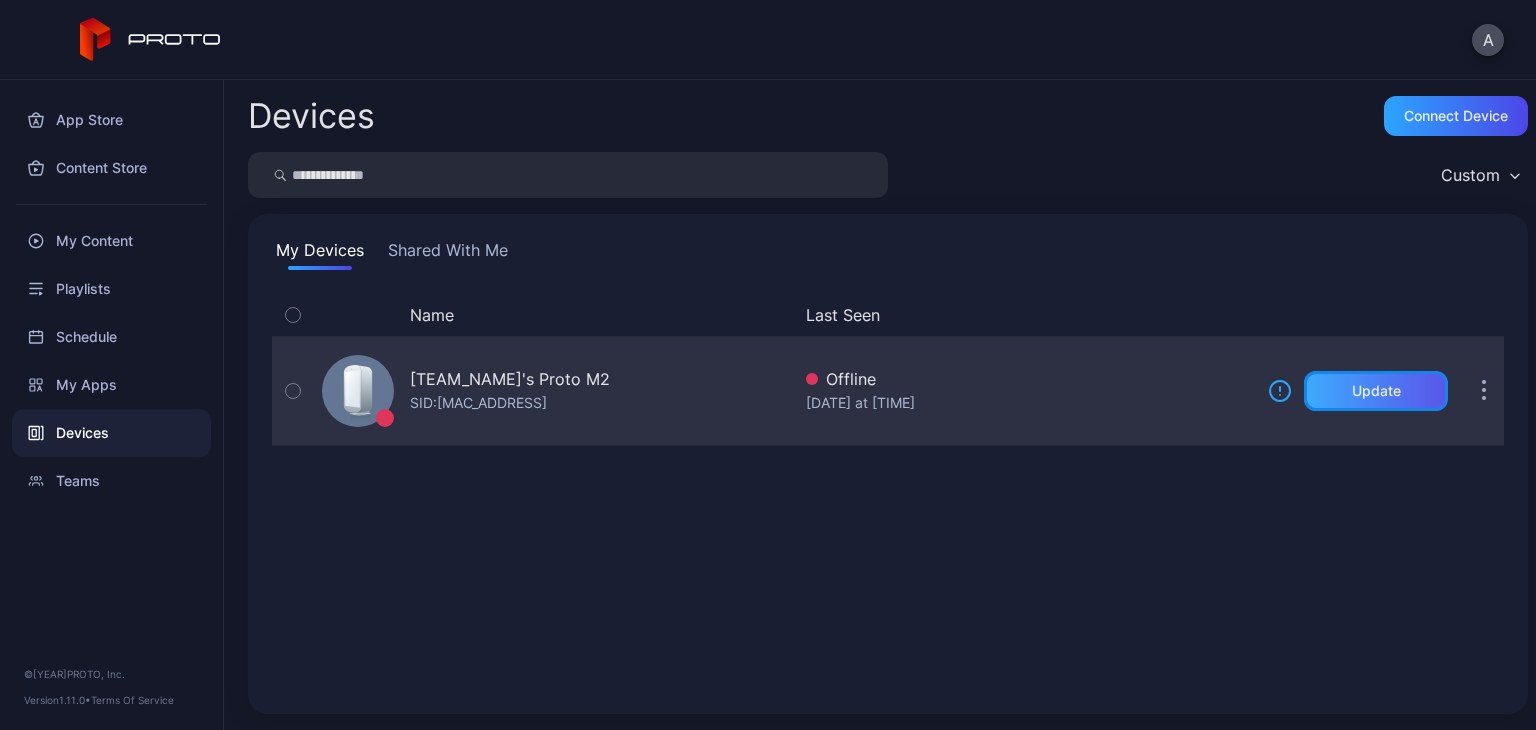 click on "Update" at bounding box center [1376, 391] 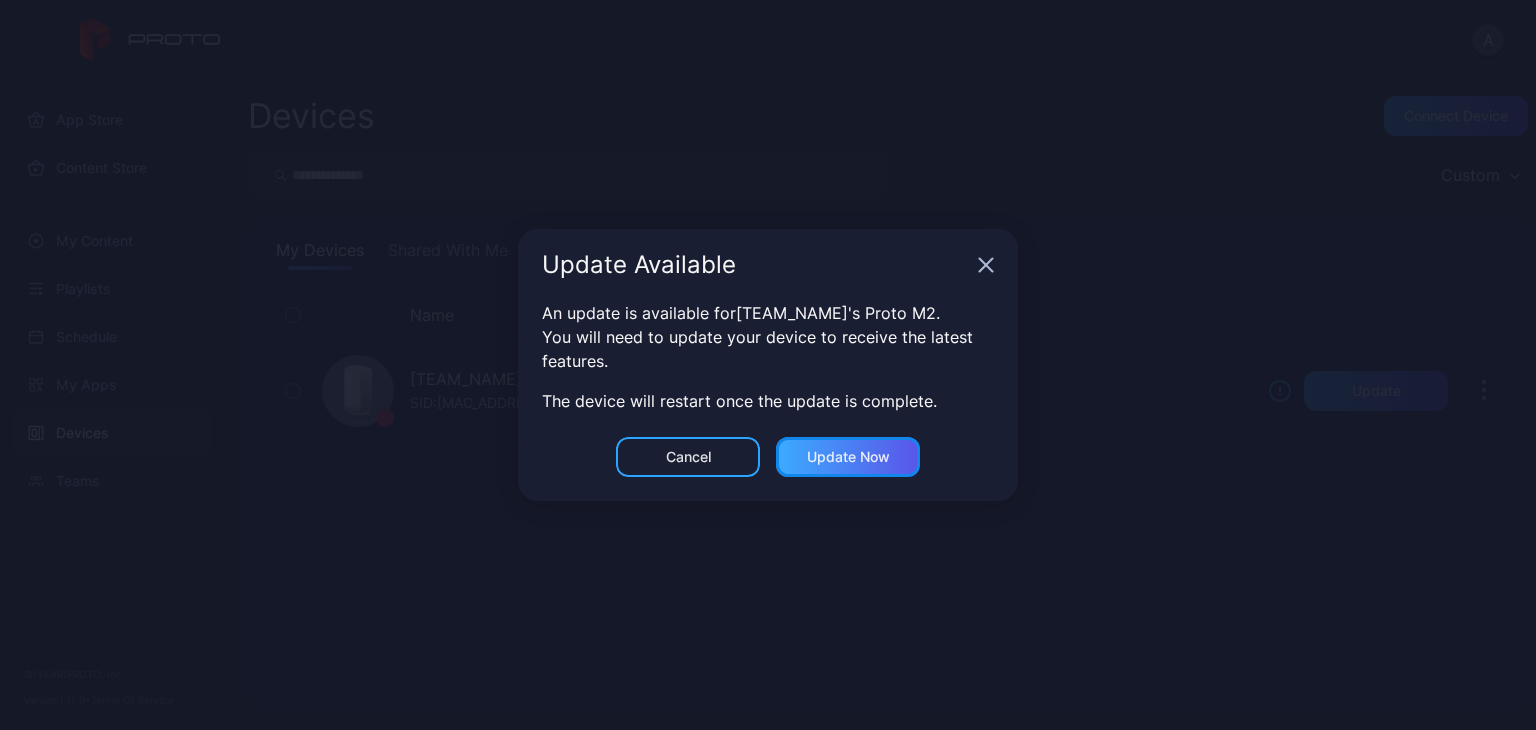click on "Update now" at bounding box center (688, 457) 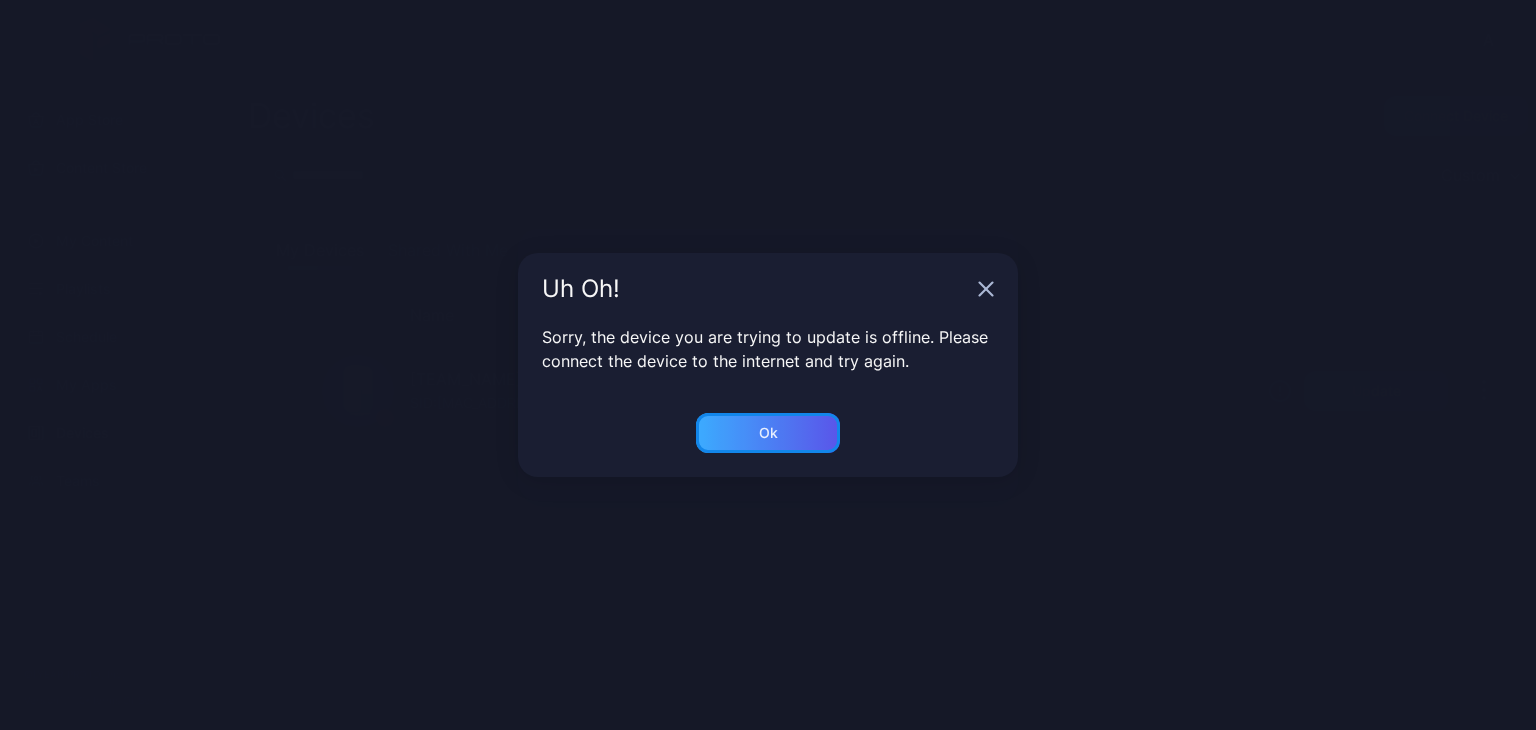 click on "Ok" at bounding box center (768, 433) 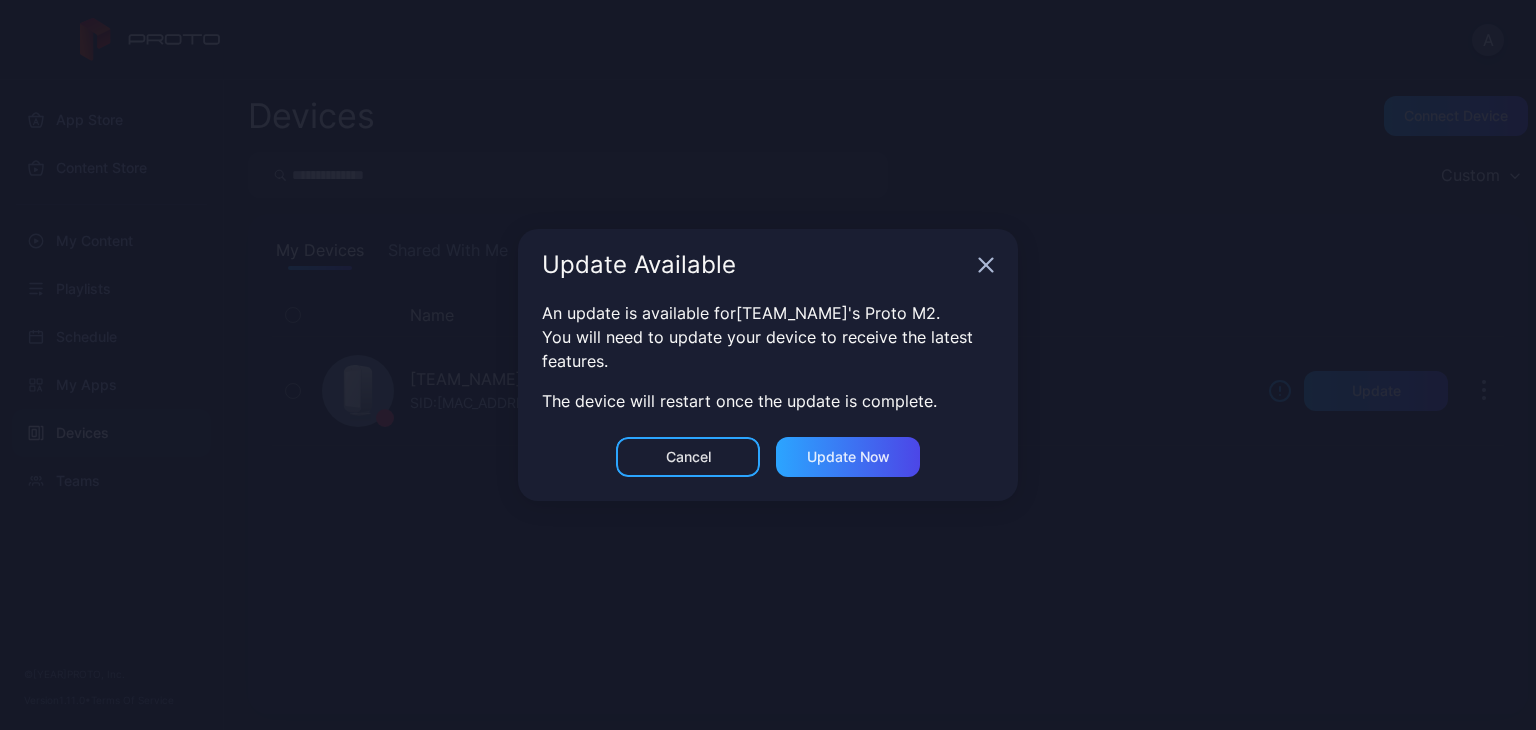 click on "Update Available" at bounding box center [768, 265] 